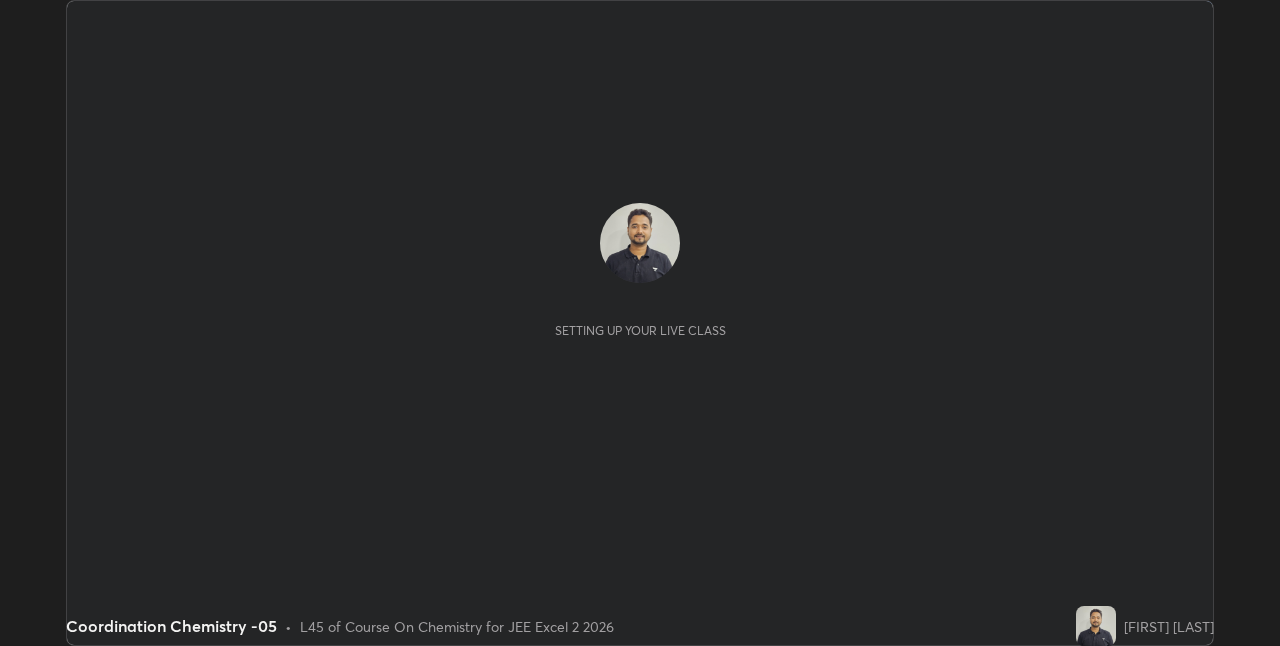 scroll, scrollTop: 0, scrollLeft: 0, axis: both 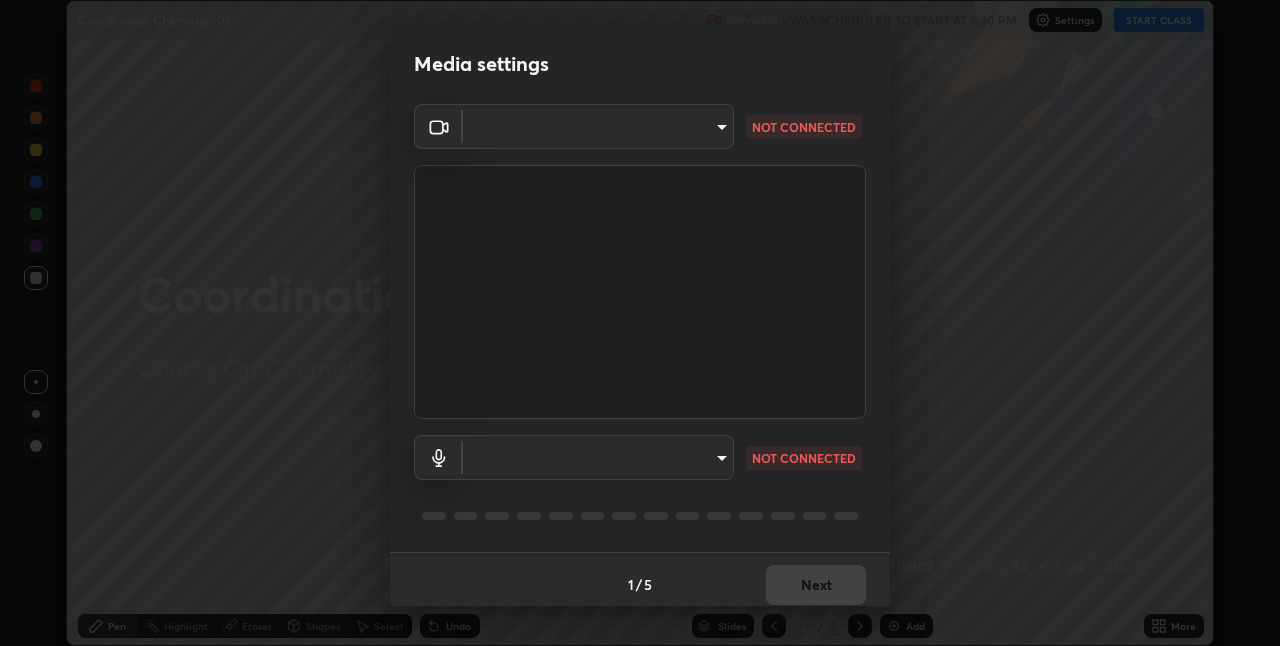 type on "ab575cb34c87f85e5516d662d1ce61e9bdcdf9427f029c366d32db6494063bf2" 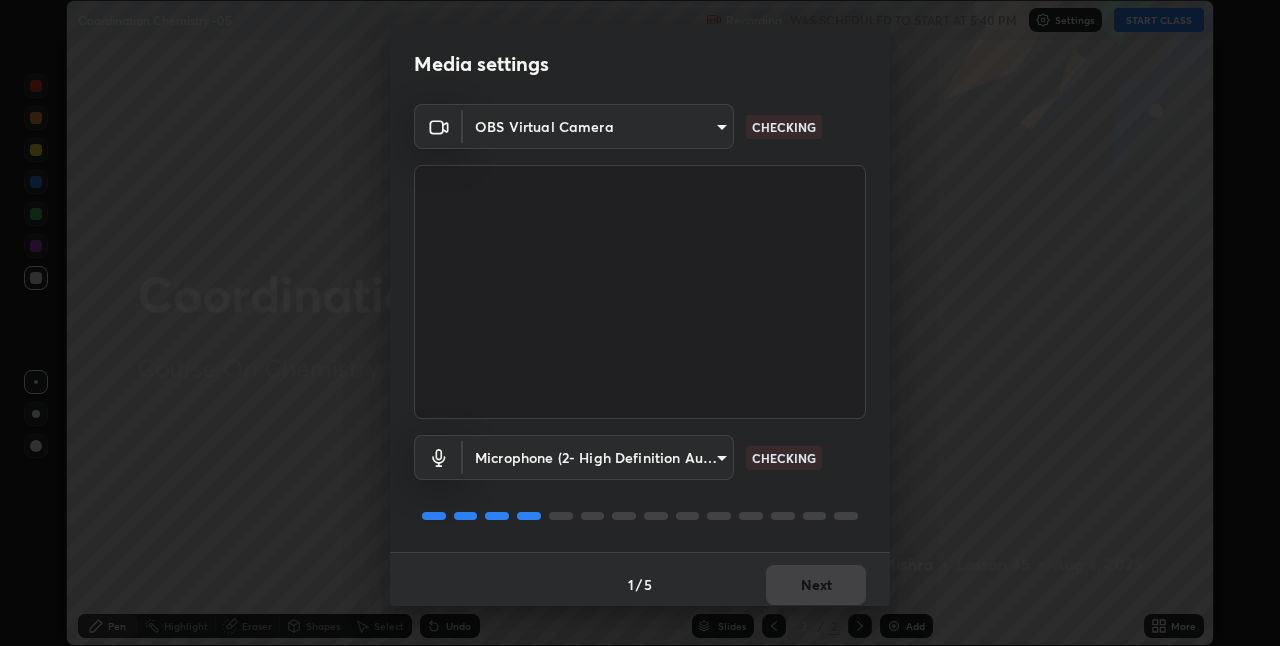 scroll, scrollTop: 10, scrollLeft: 0, axis: vertical 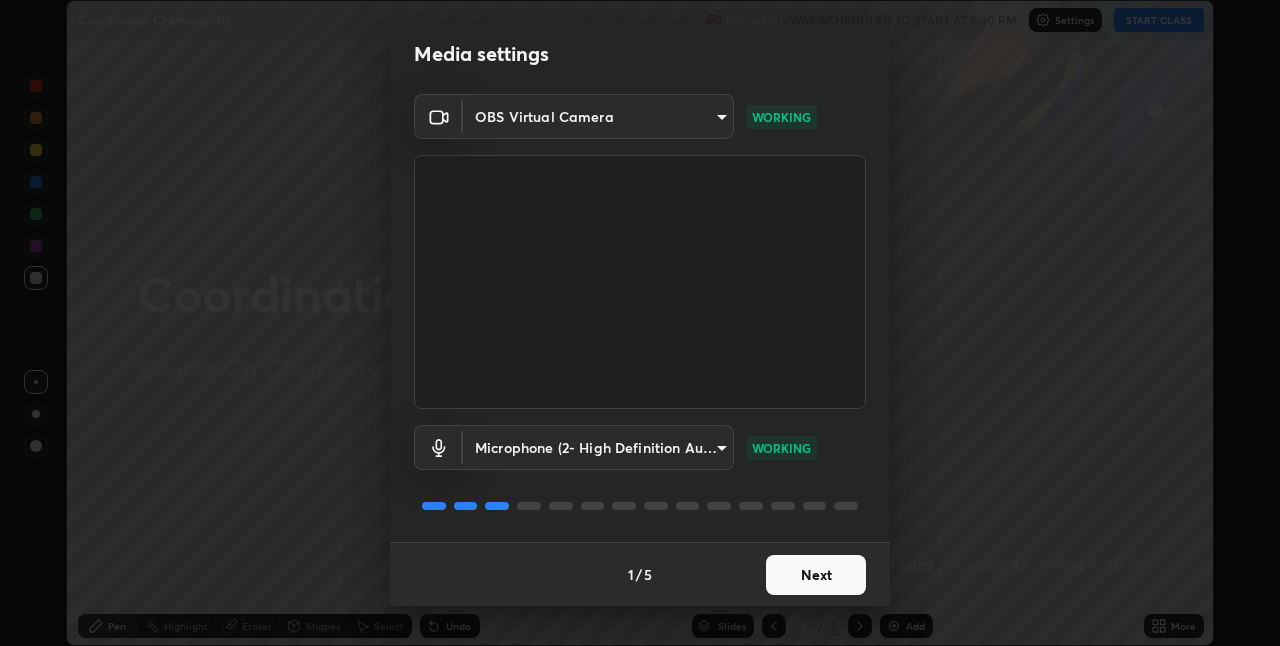 click on "Next" at bounding box center (816, 575) 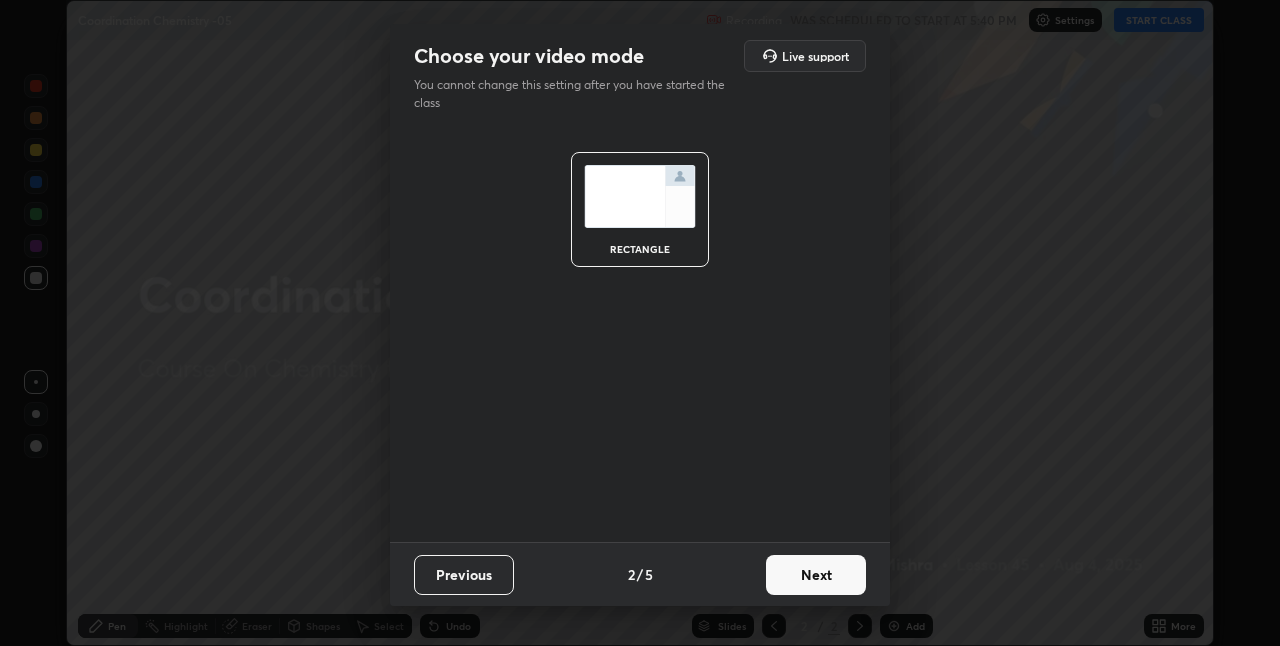 scroll, scrollTop: 0, scrollLeft: 0, axis: both 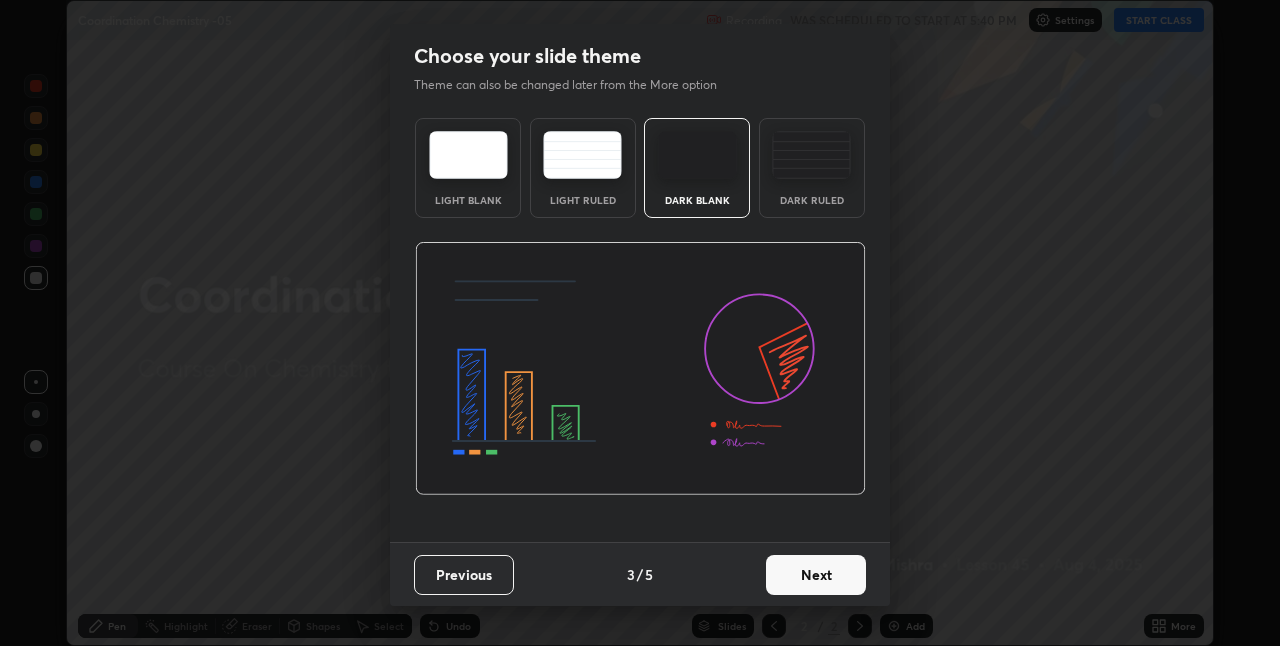 click on "Next" at bounding box center [816, 575] 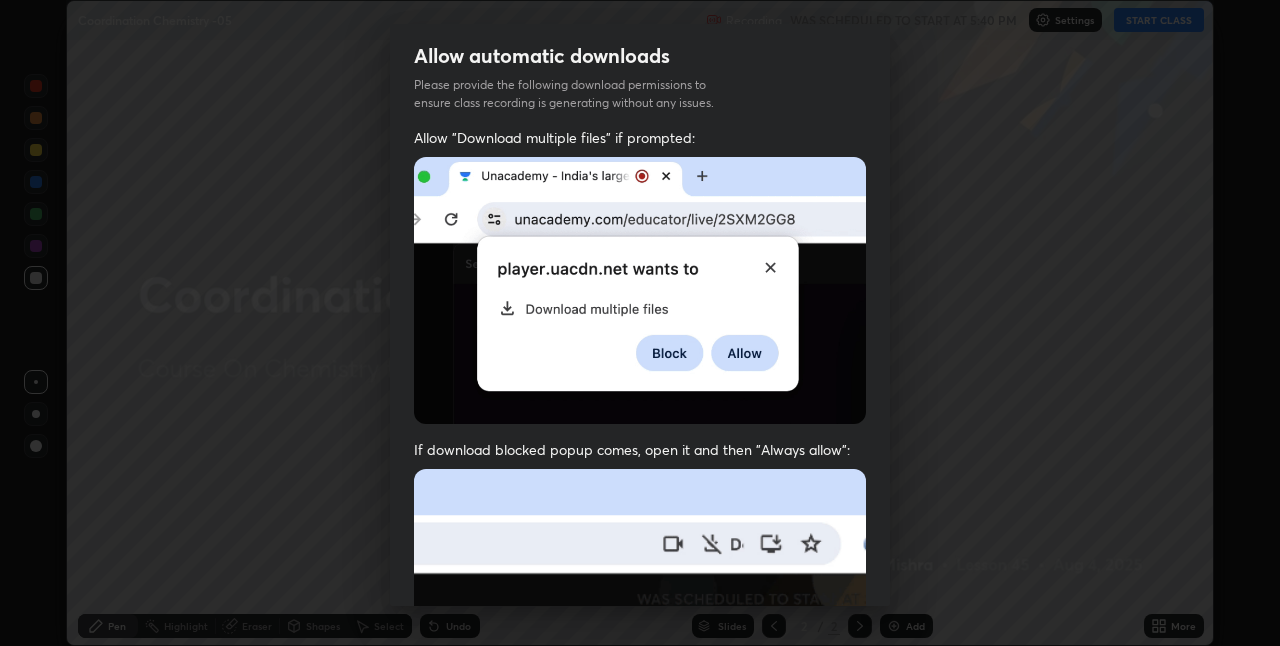 click on "Allow "Download multiple files" if prompted: If download blocked popup comes, open it and then "Always allow": I agree that if I don't provide required permissions, class recording will not be generated" at bounding box center [640, 549] 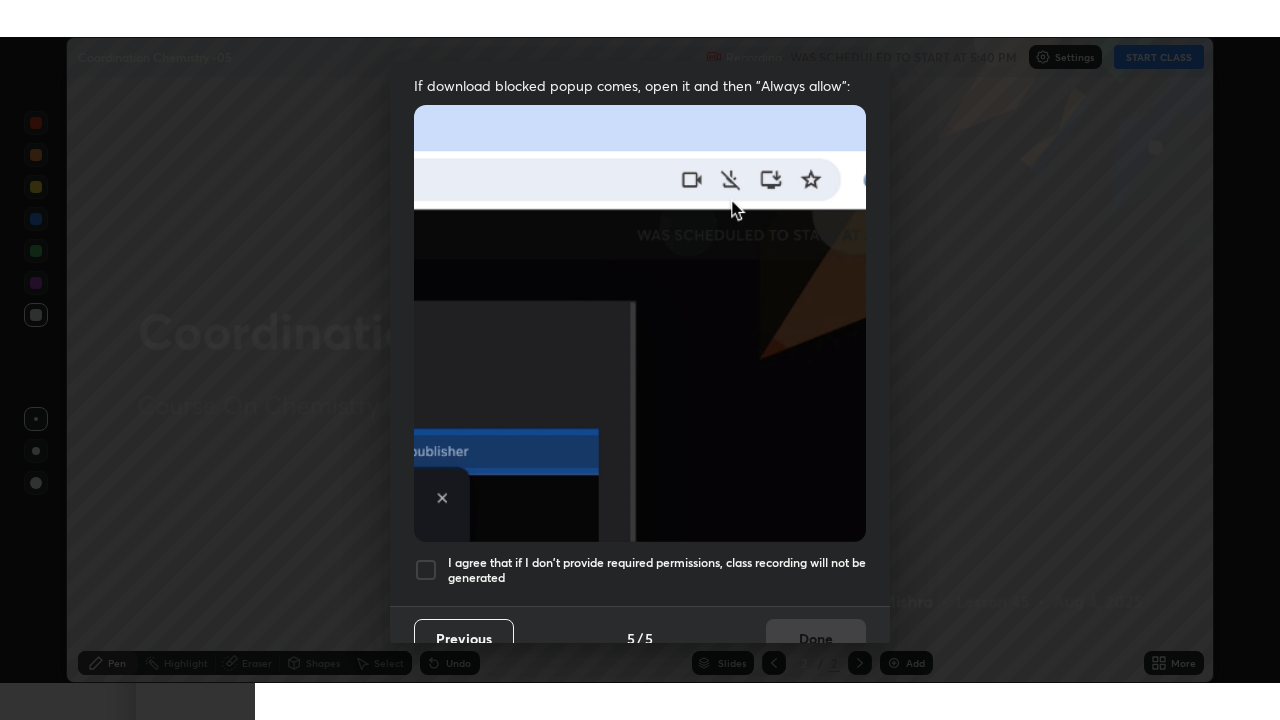 scroll, scrollTop: 418, scrollLeft: 0, axis: vertical 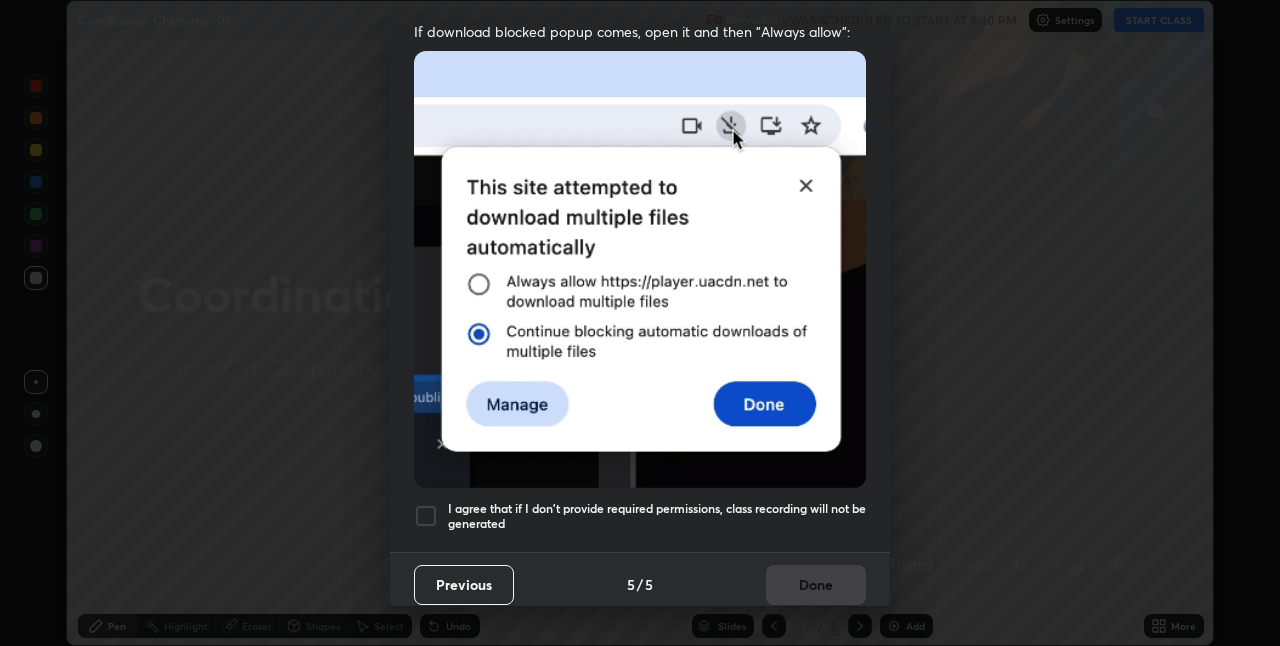 click on "I agree that if I don't provide required permissions, class recording will not be generated" at bounding box center (657, 516) 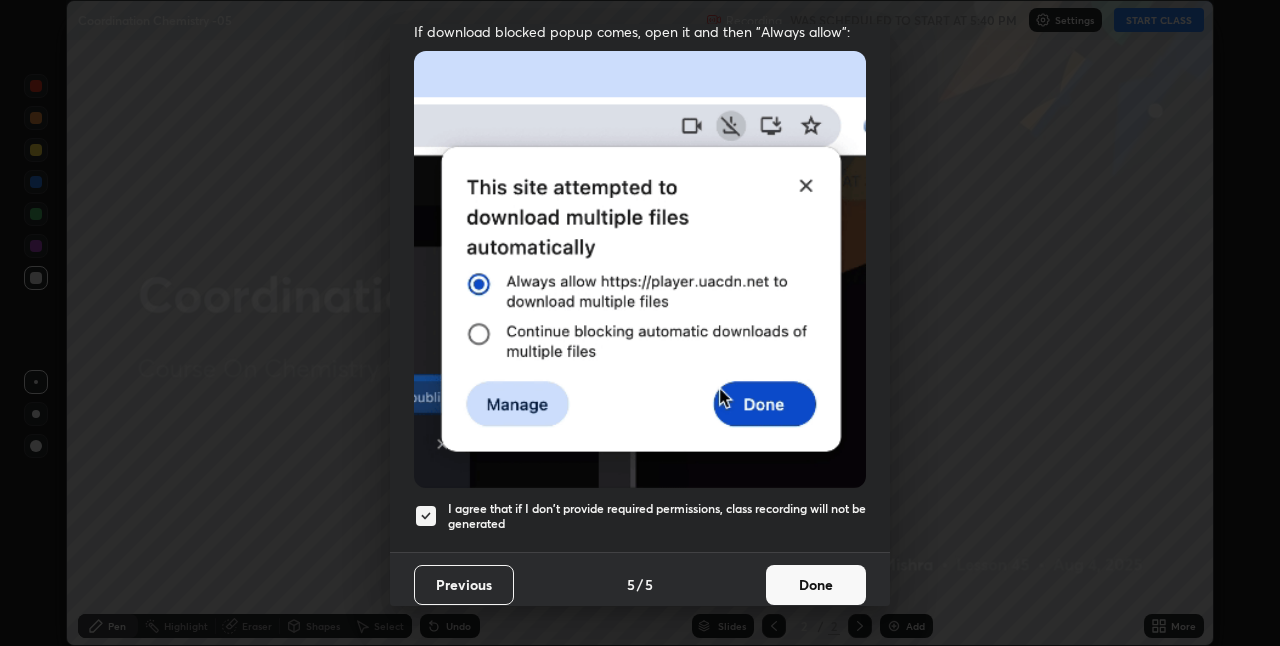 click on "Done" at bounding box center (816, 585) 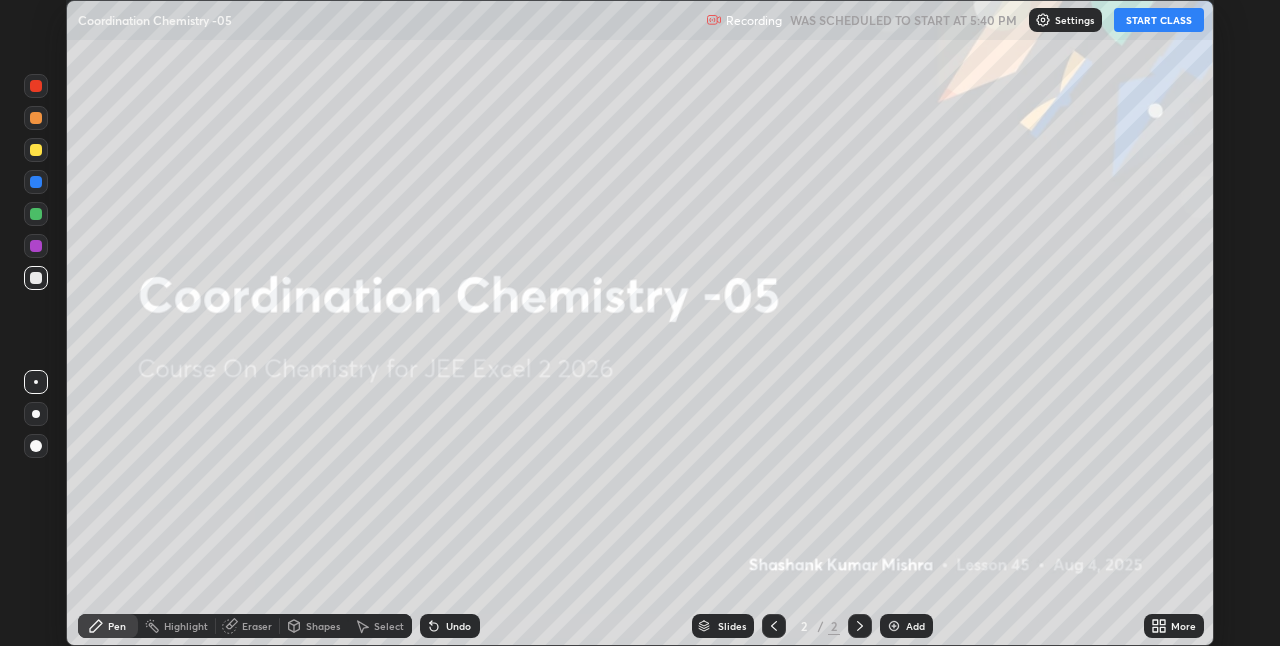 click 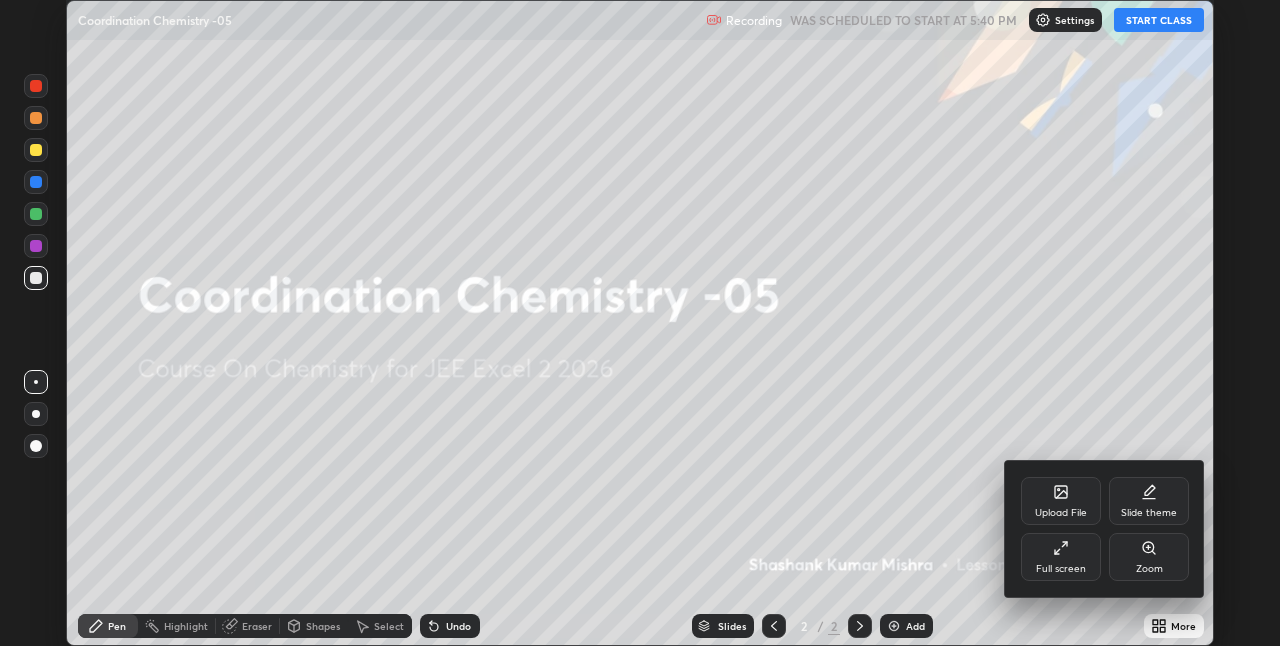 click on "Full screen" at bounding box center [1061, 557] 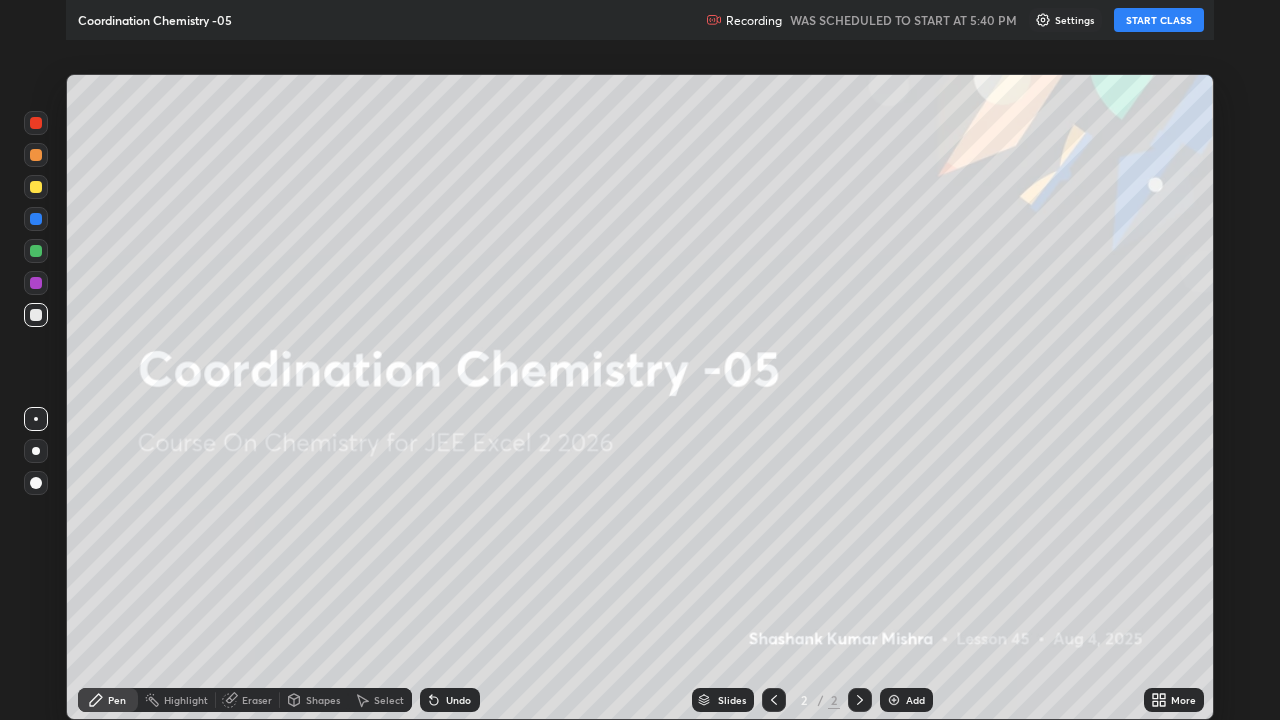 scroll, scrollTop: 99280, scrollLeft: 98720, axis: both 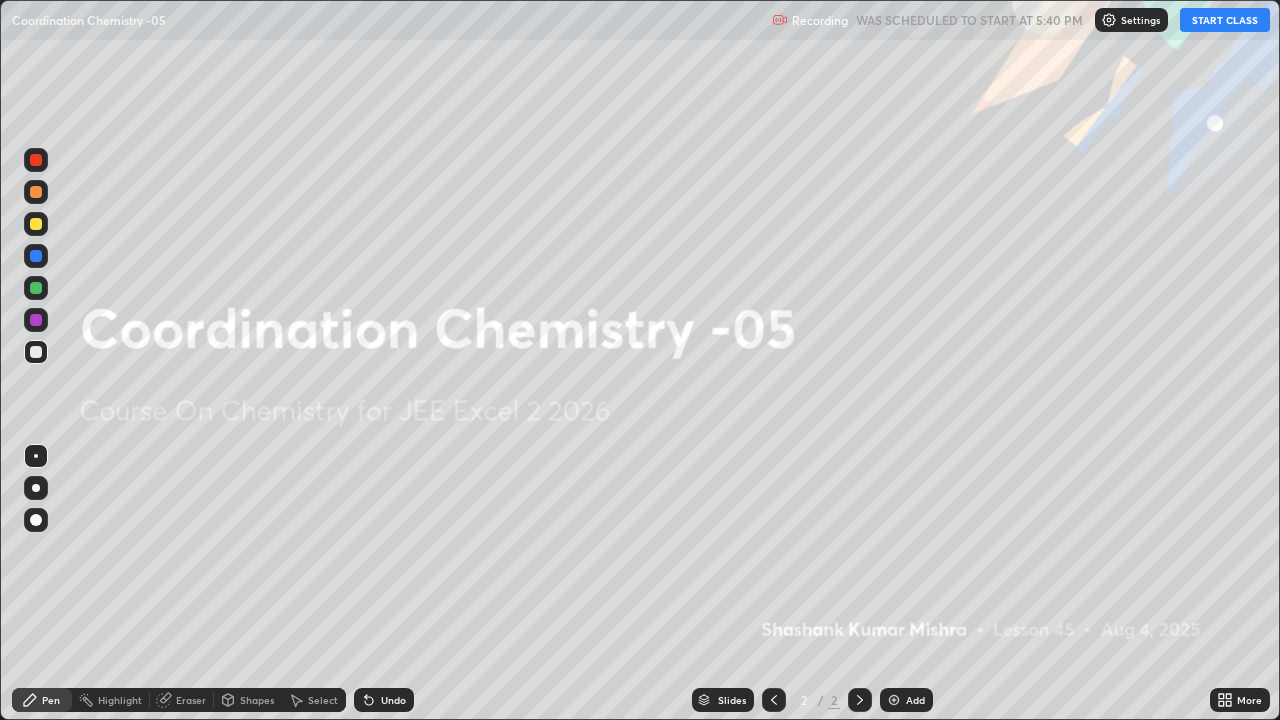 click on "START CLASS" at bounding box center [1225, 20] 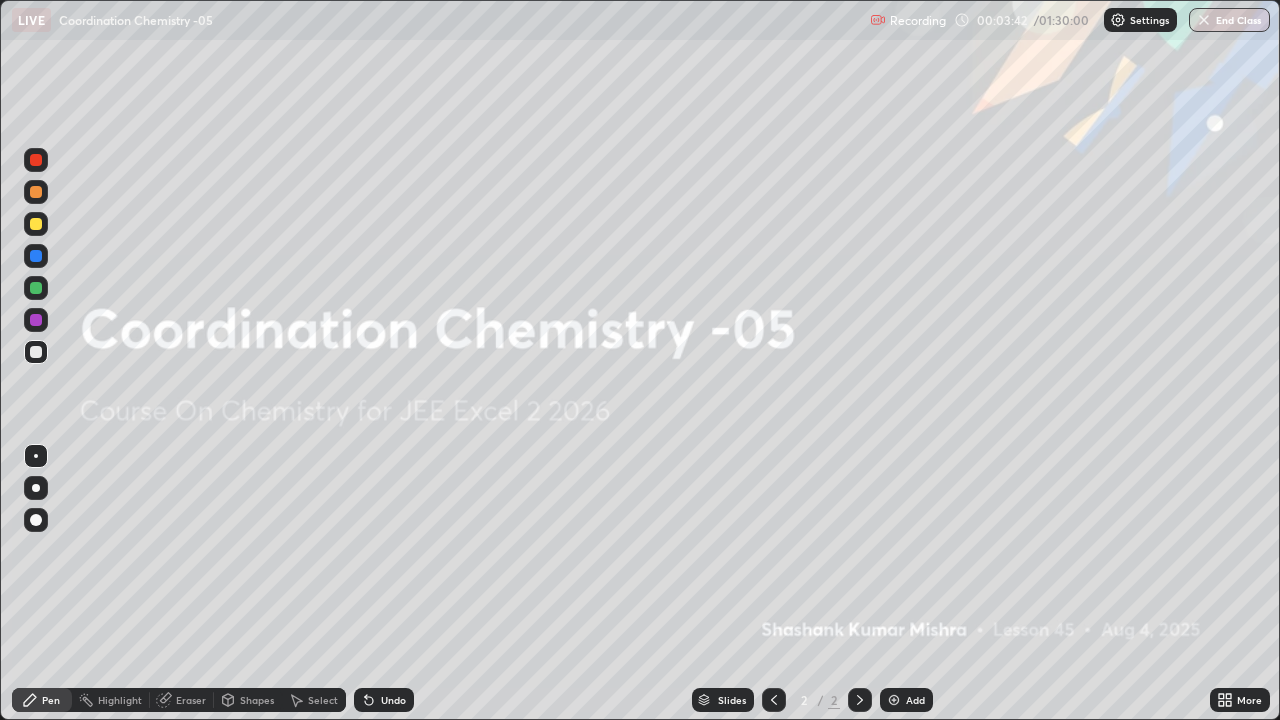 click at bounding box center (894, 700) 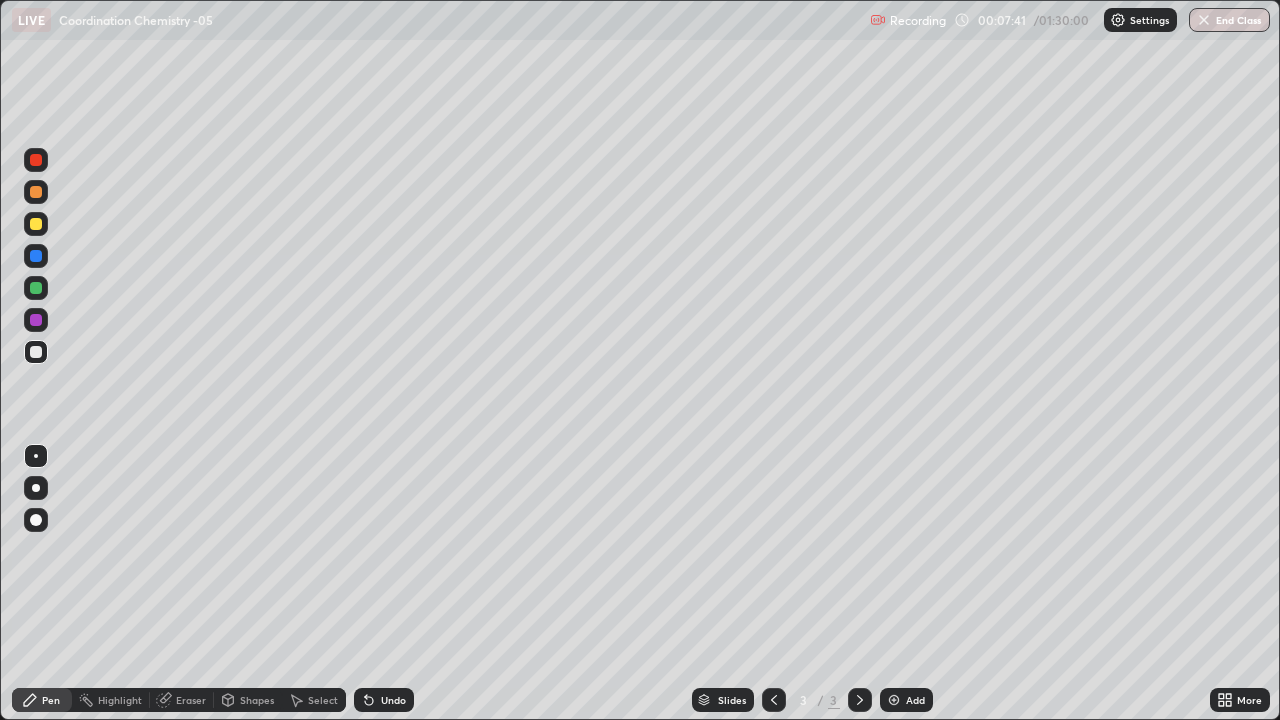 click on "Shapes" at bounding box center [248, 700] 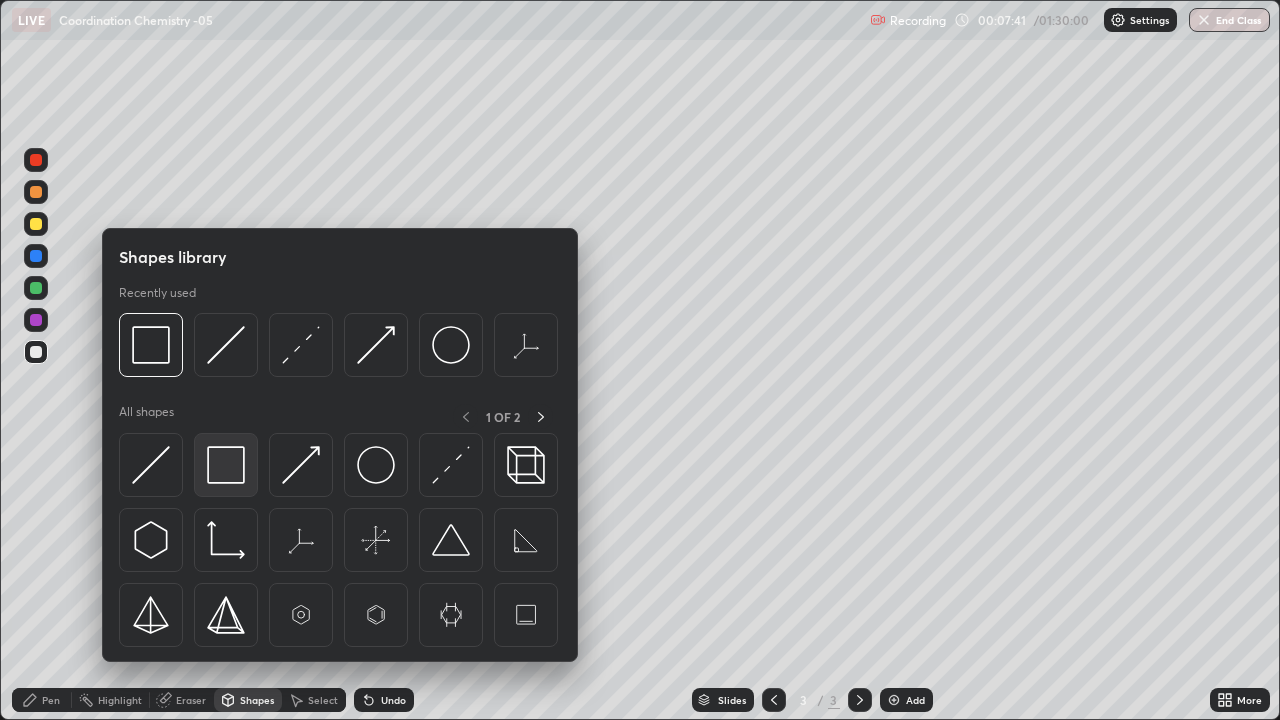 click at bounding box center [226, 465] 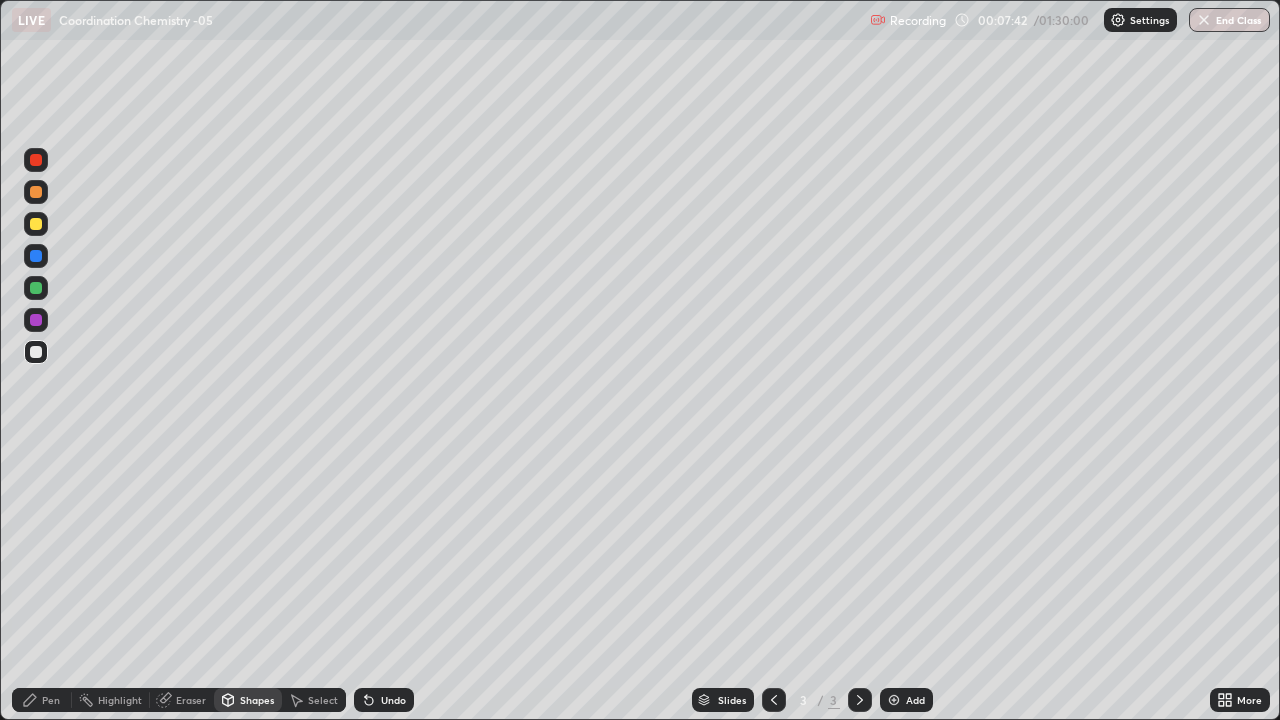 click at bounding box center [36, 288] 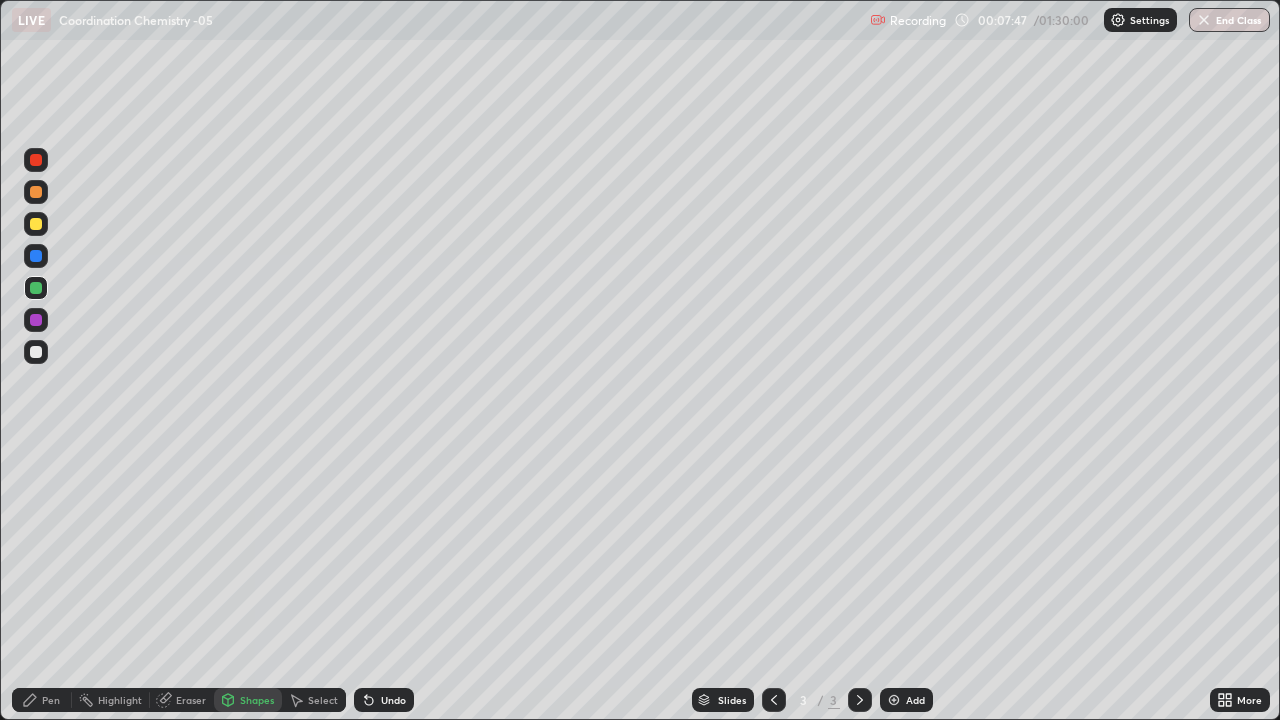 click on "Pen" at bounding box center [42, 700] 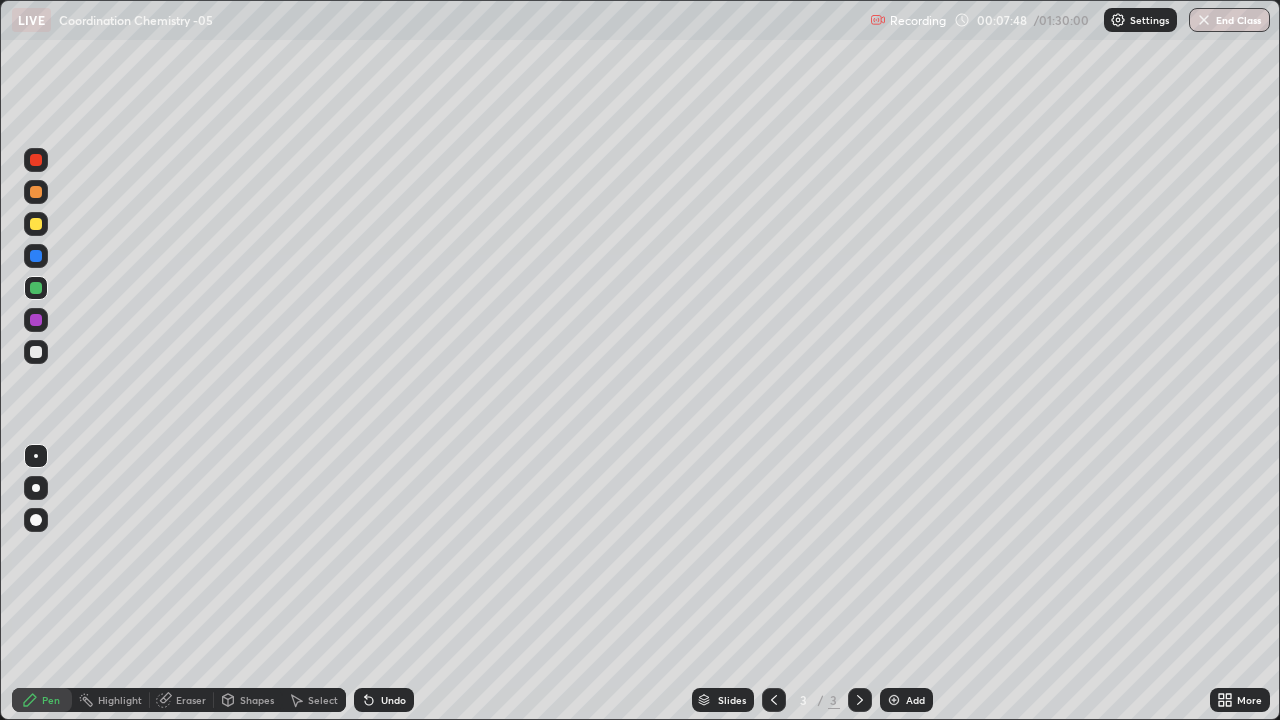 click at bounding box center (36, 352) 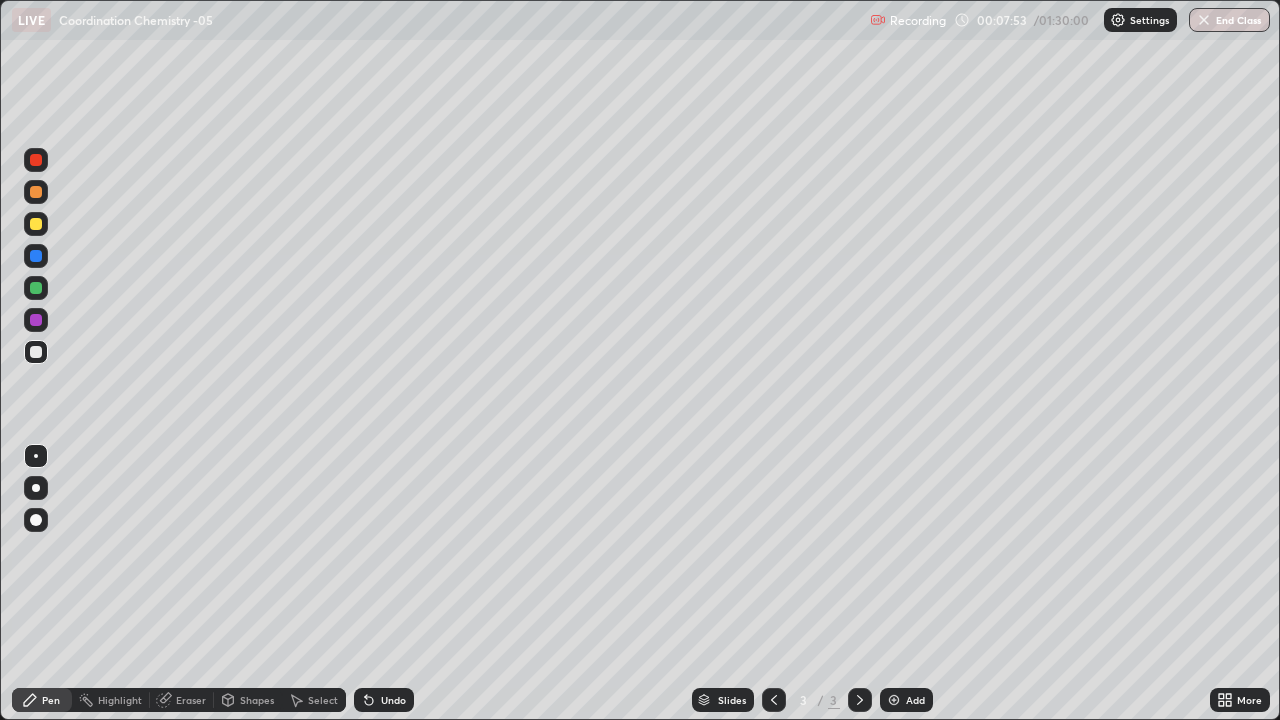 click on "Eraser" at bounding box center [191, 700] 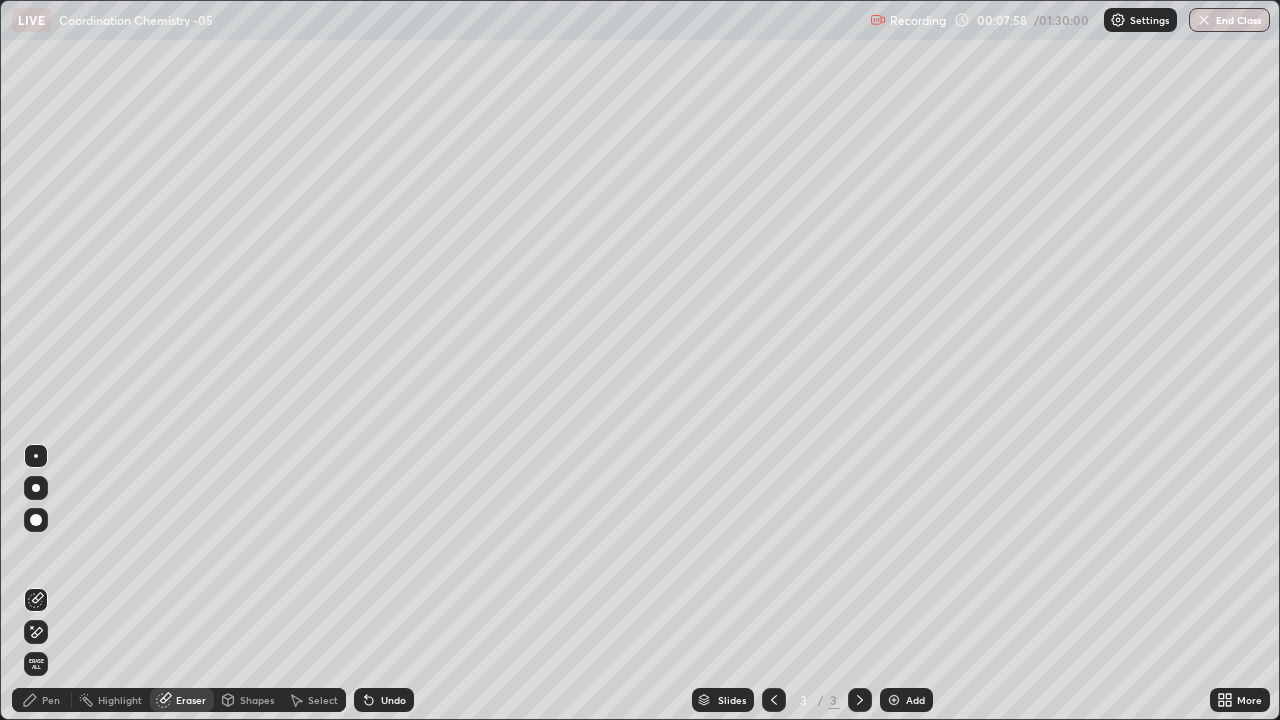 click on "Pen" at bounding box center (51, 700) 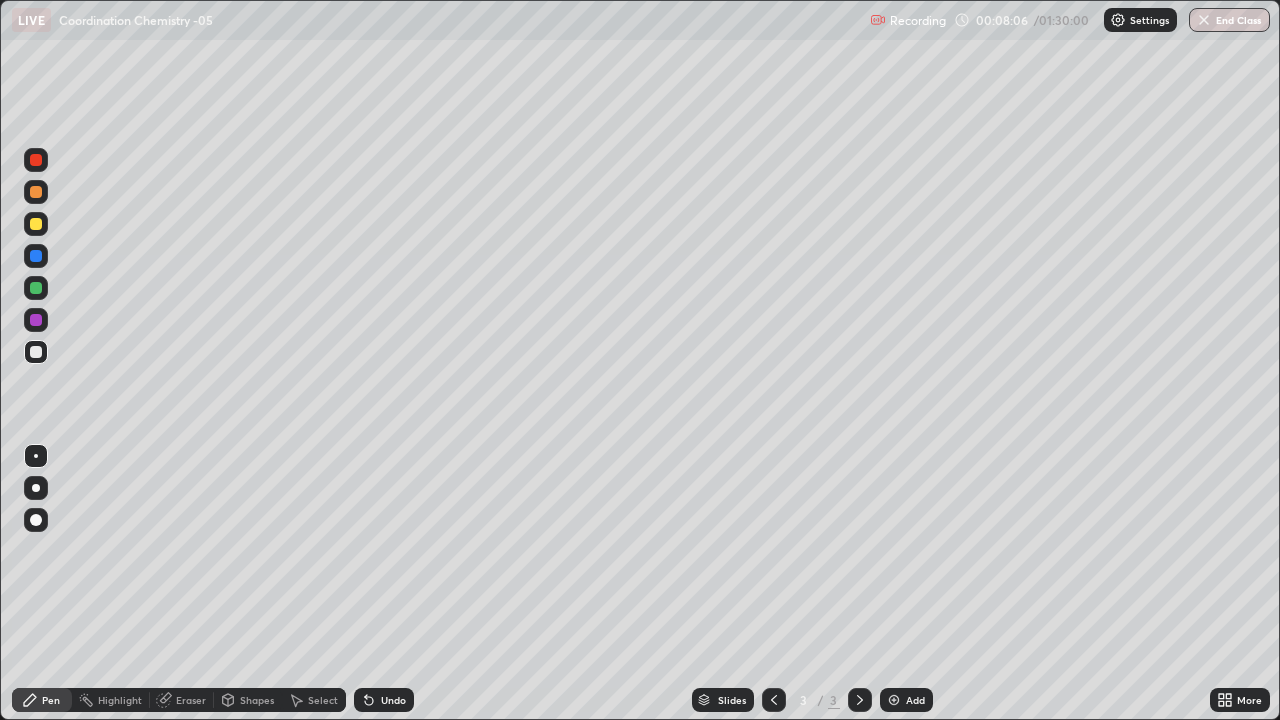 click at bounding box center (36, 288) 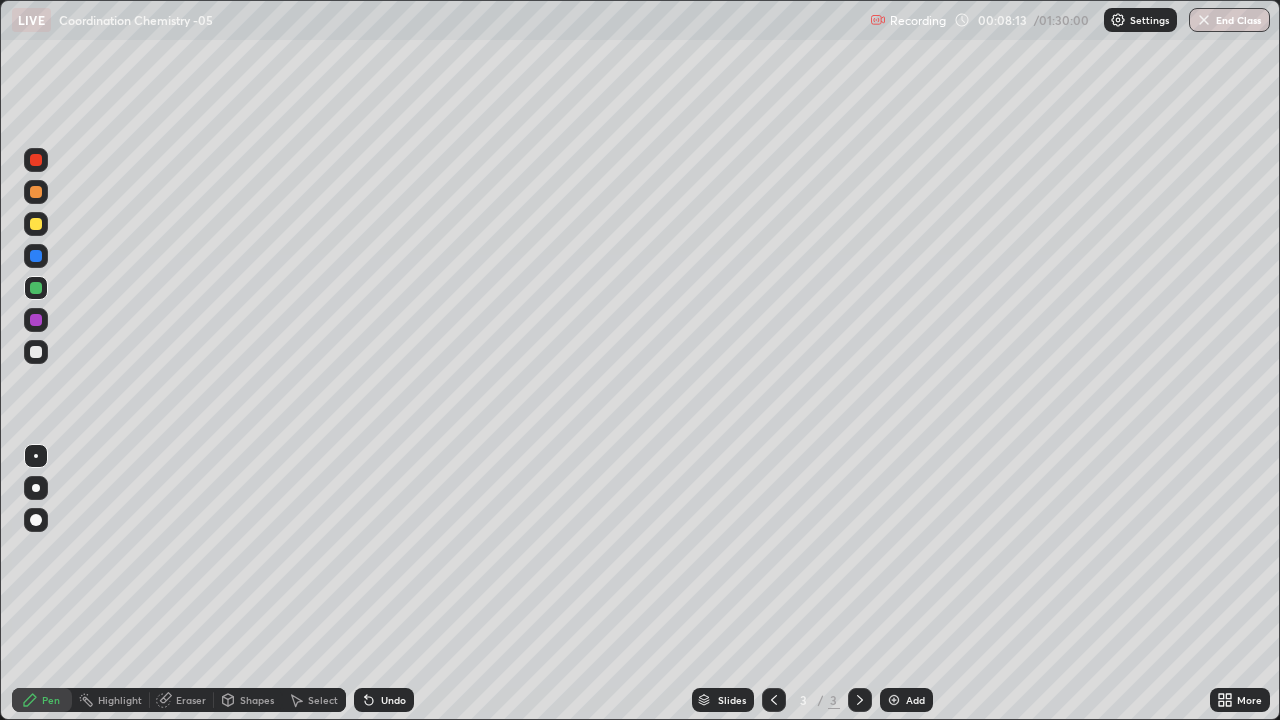 click at bounding box center (36, 352) 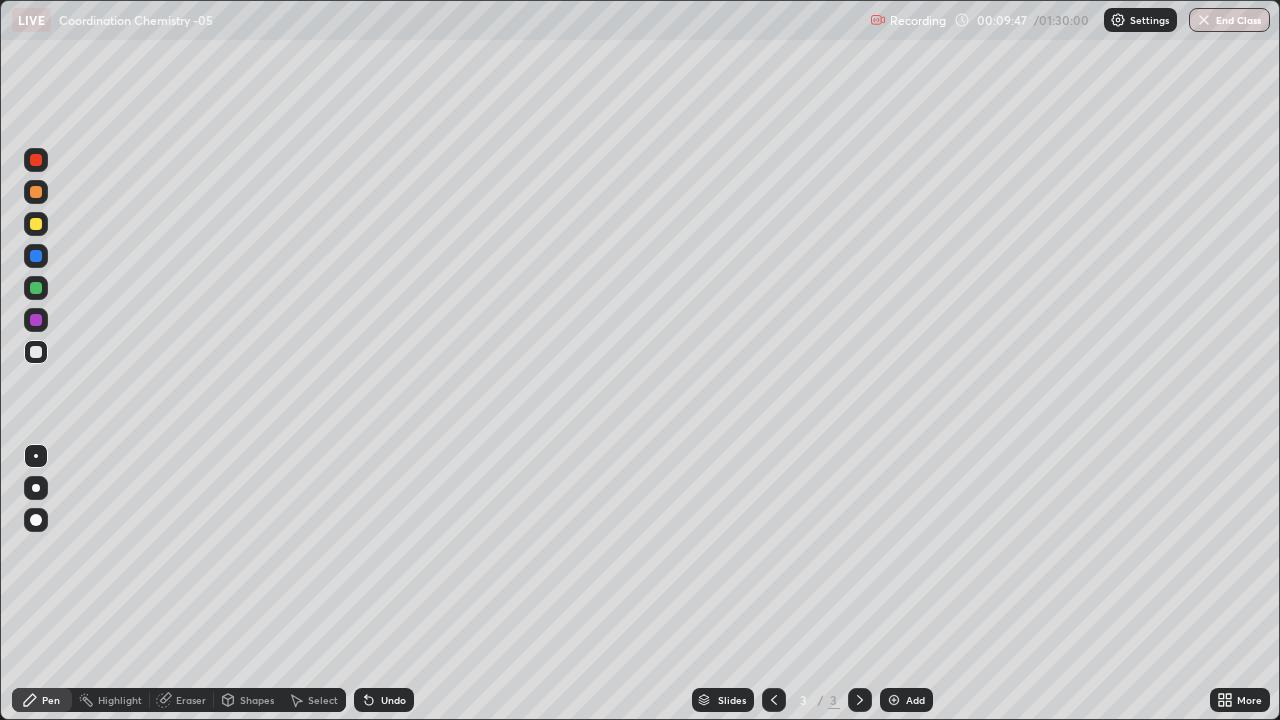 click at bounding box center [894, 700] 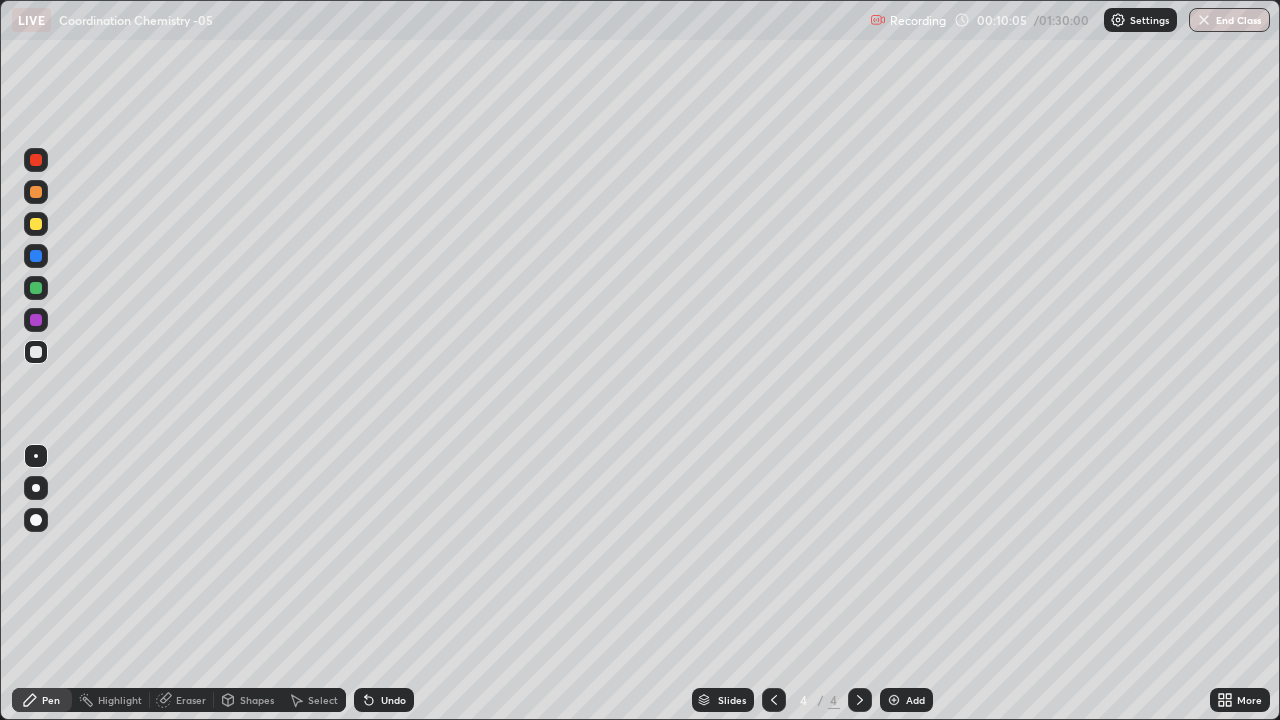 click on "Undo" at bounding box center [384, 700] 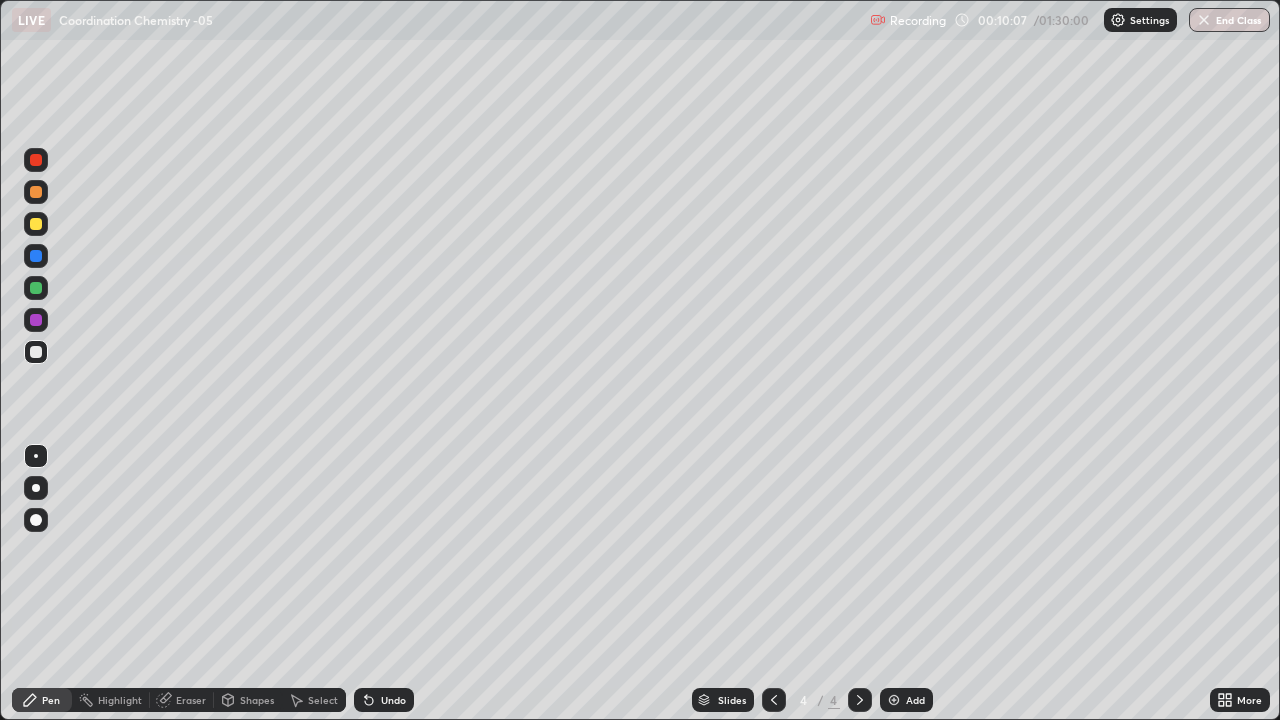 click 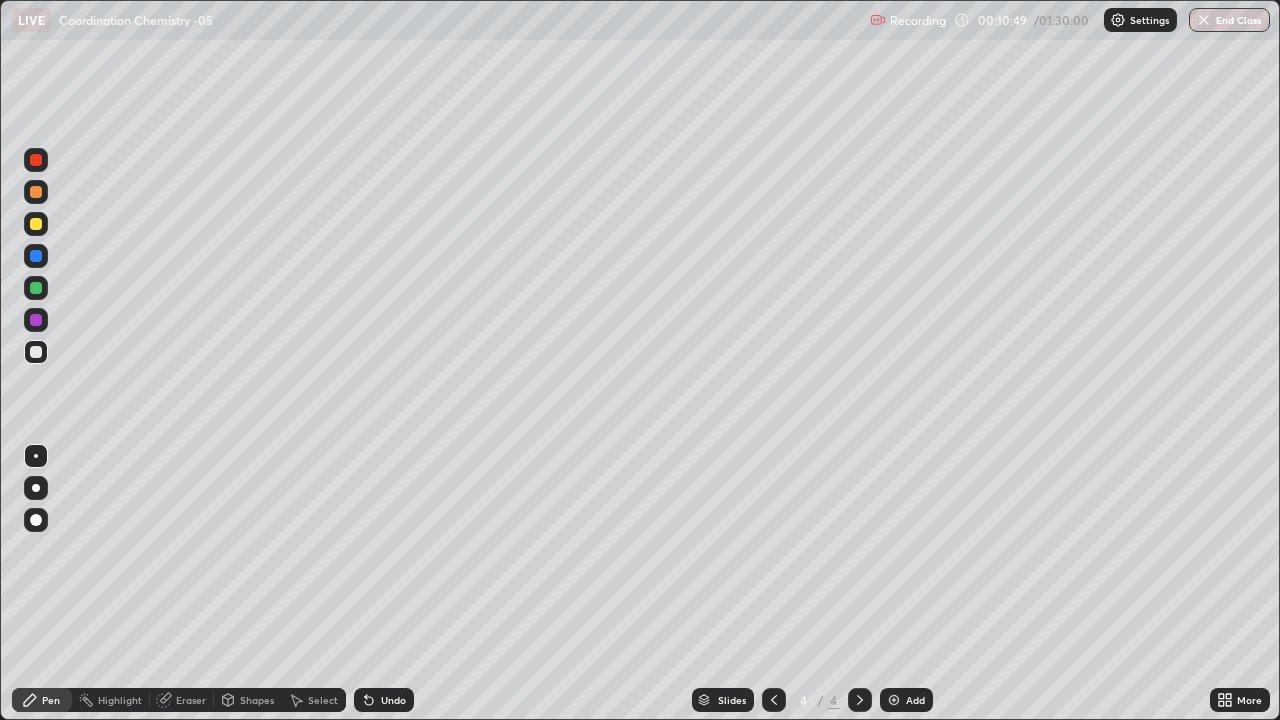 click 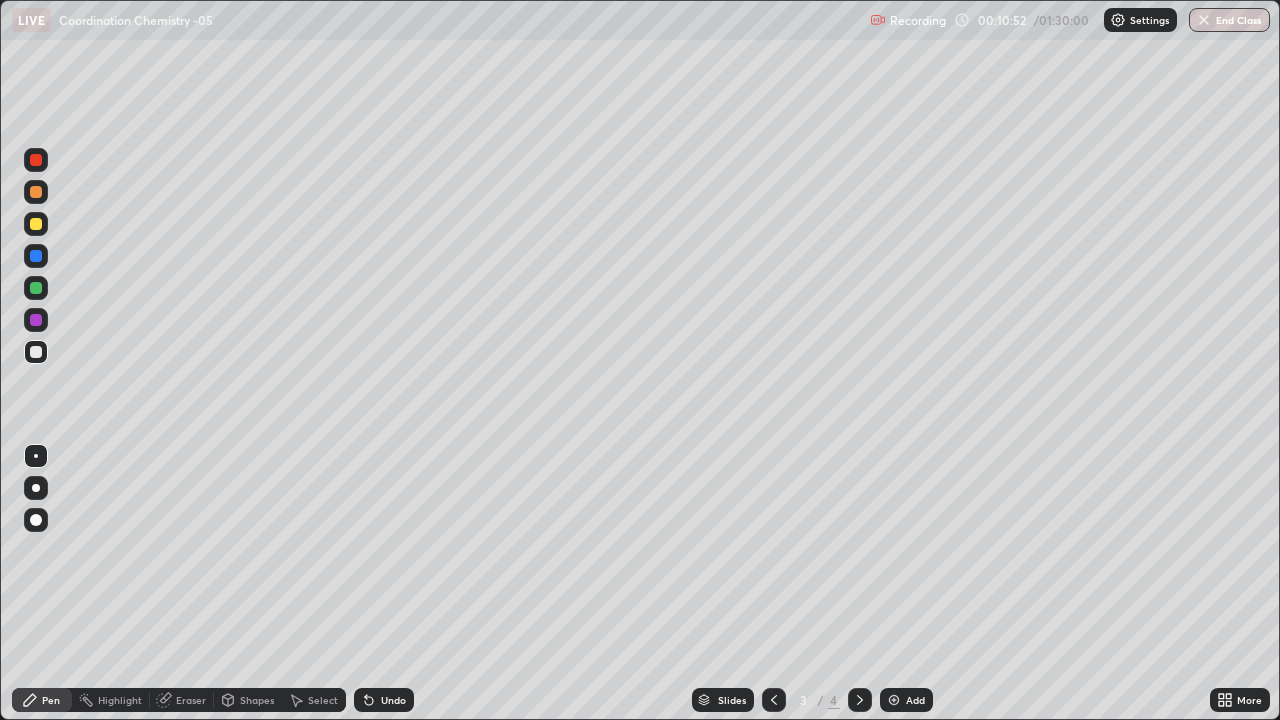 click 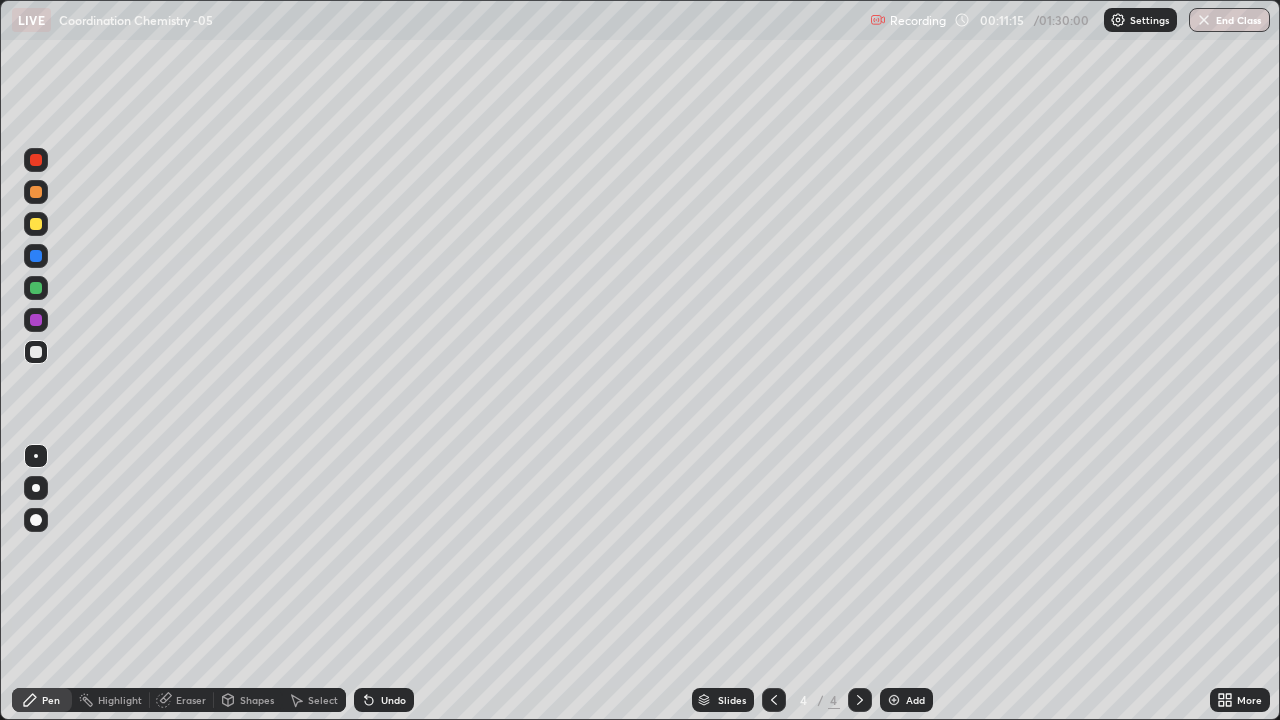click 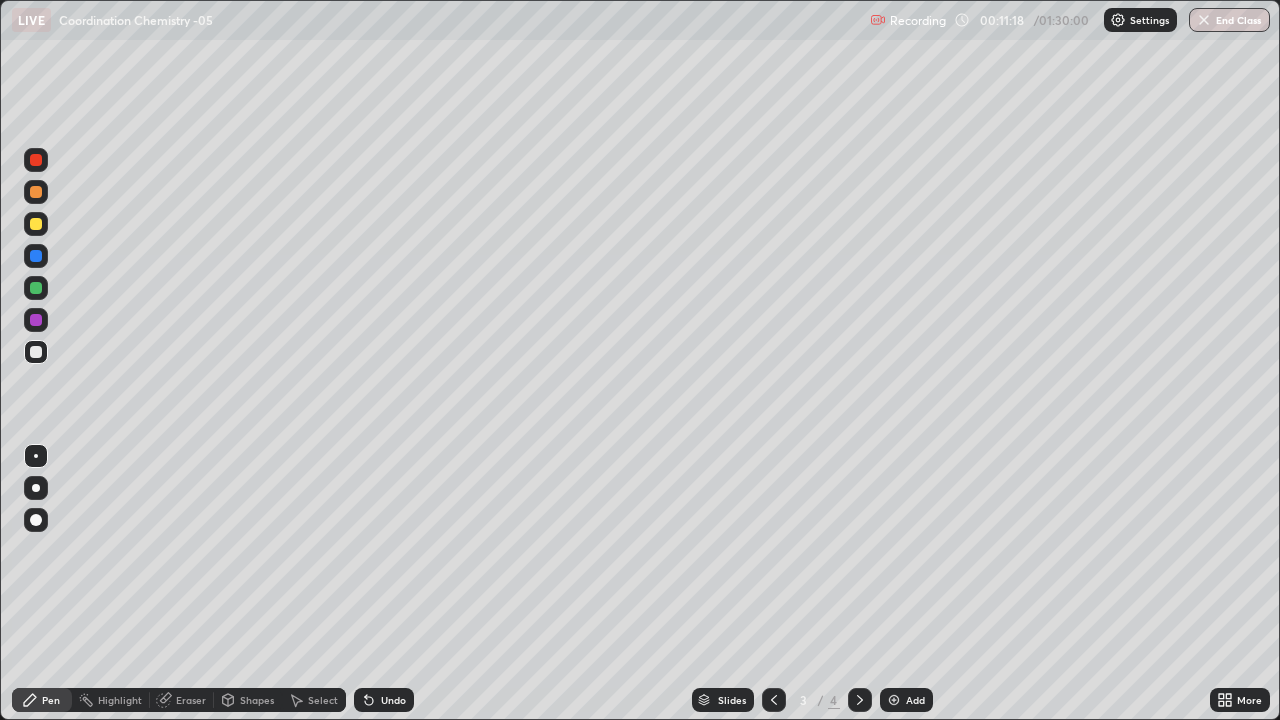 click 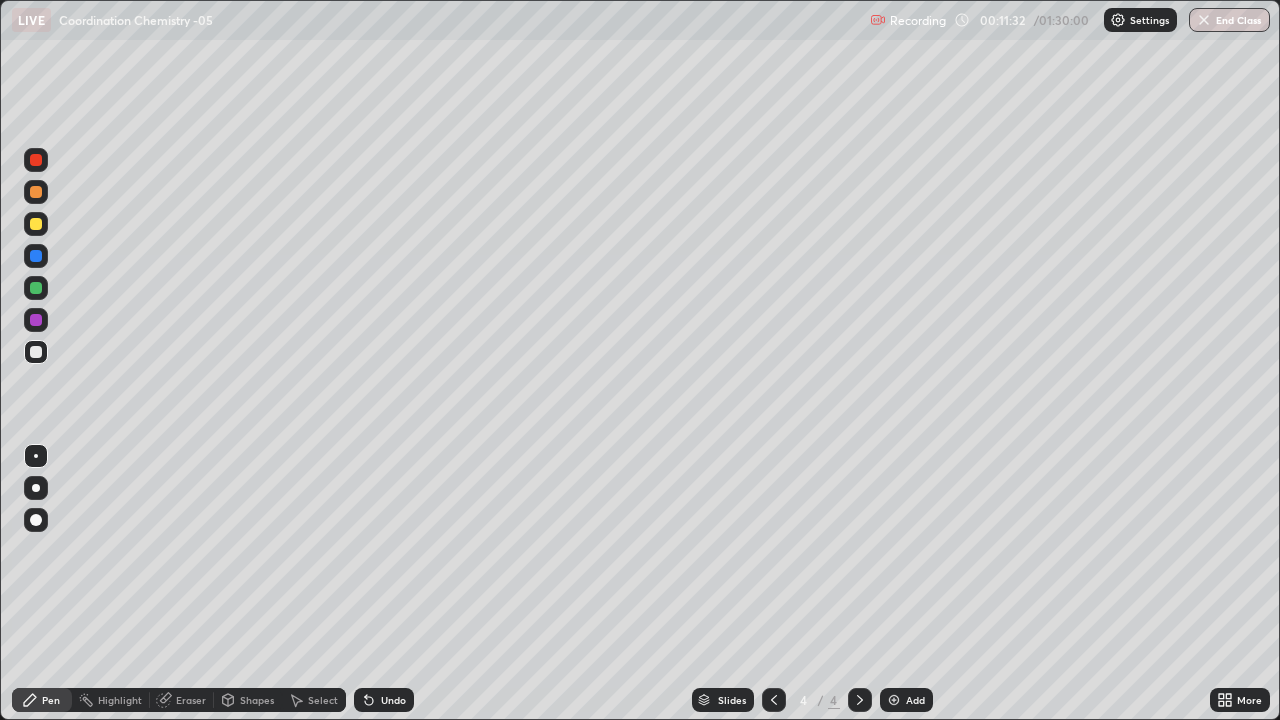 click on "Undo" at bounding box center [393, 700] 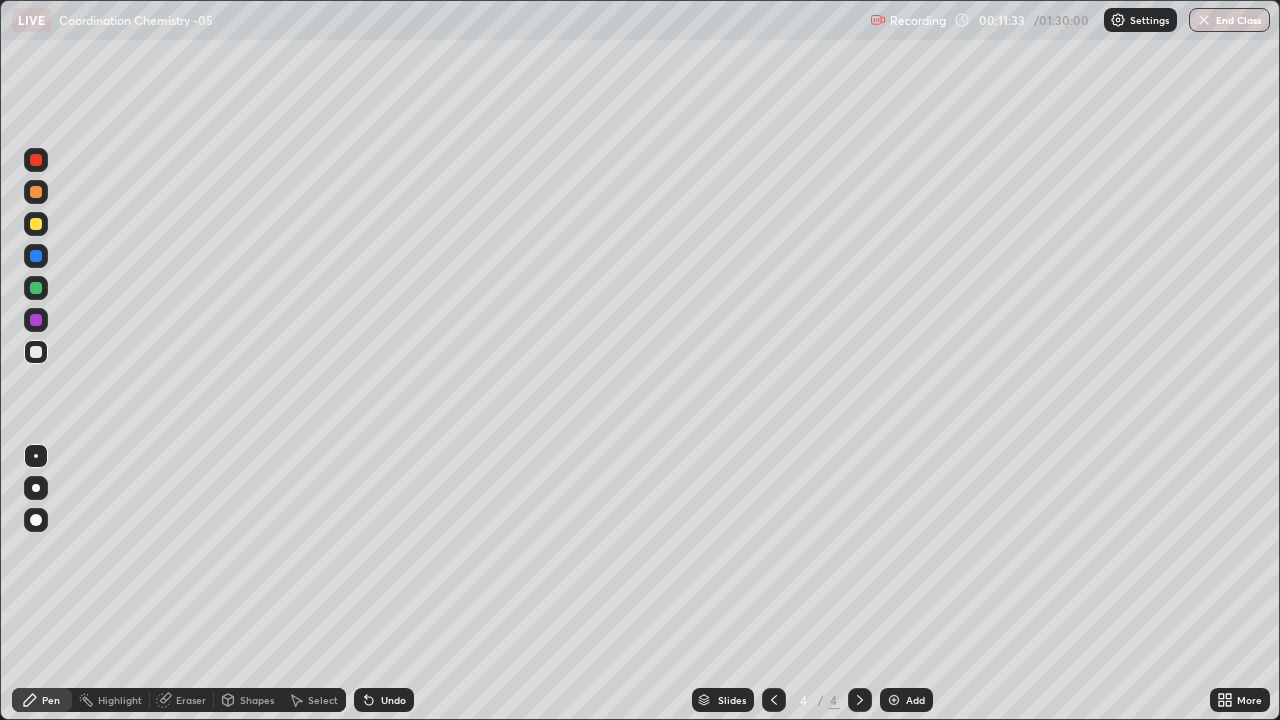 click on "Undo" at bounding box center (393, 700) 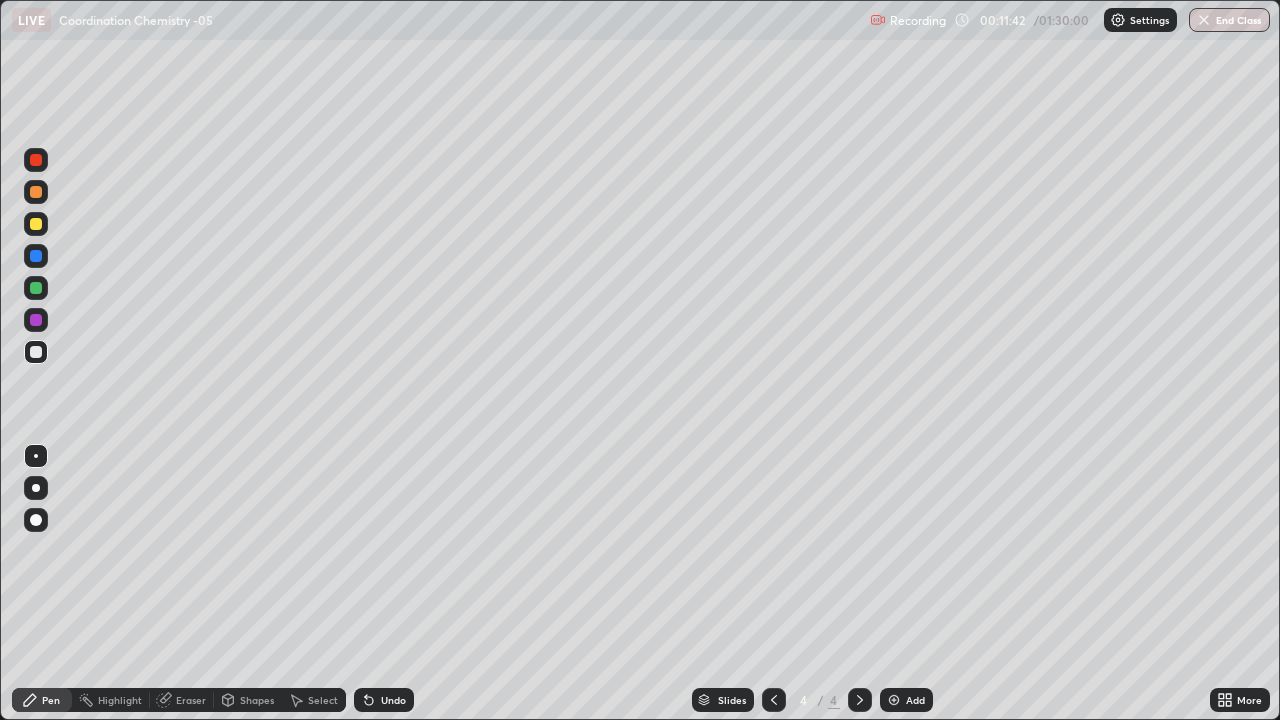 click at bounding box center [894, 700] 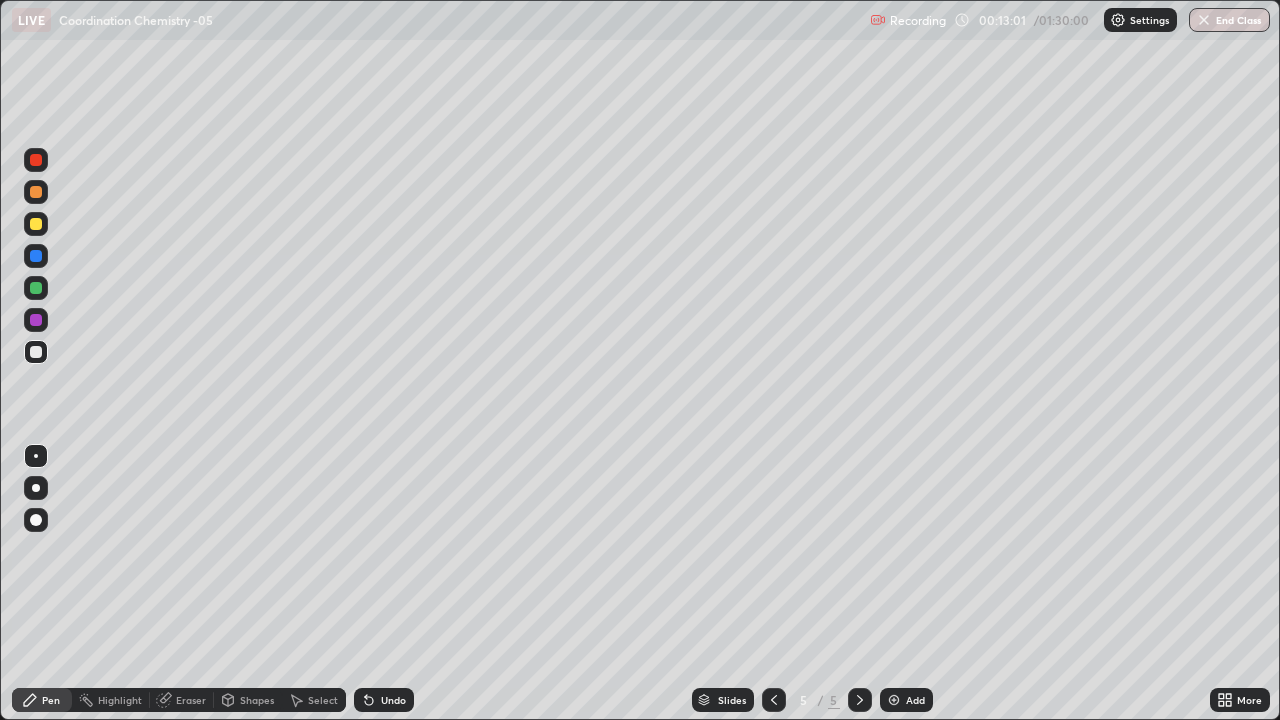 click on "Eraser" at bounding box center [191, 700] 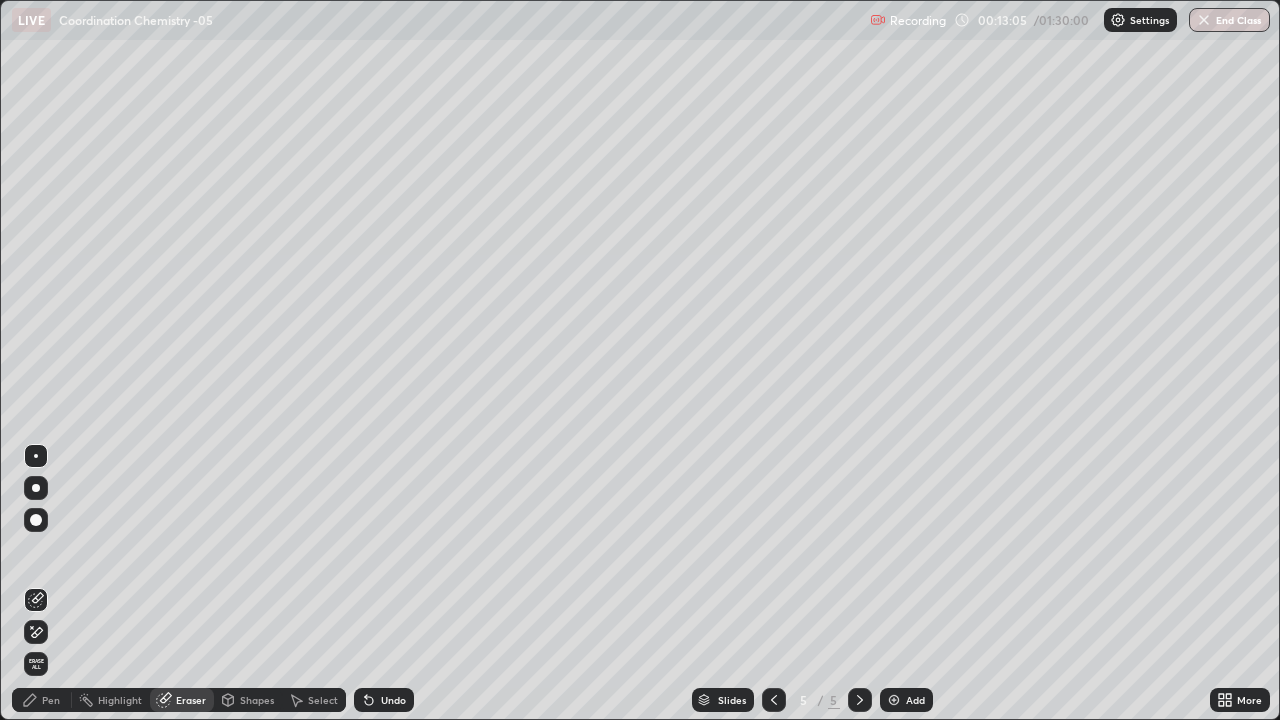 click at bounding box center [36, 520] 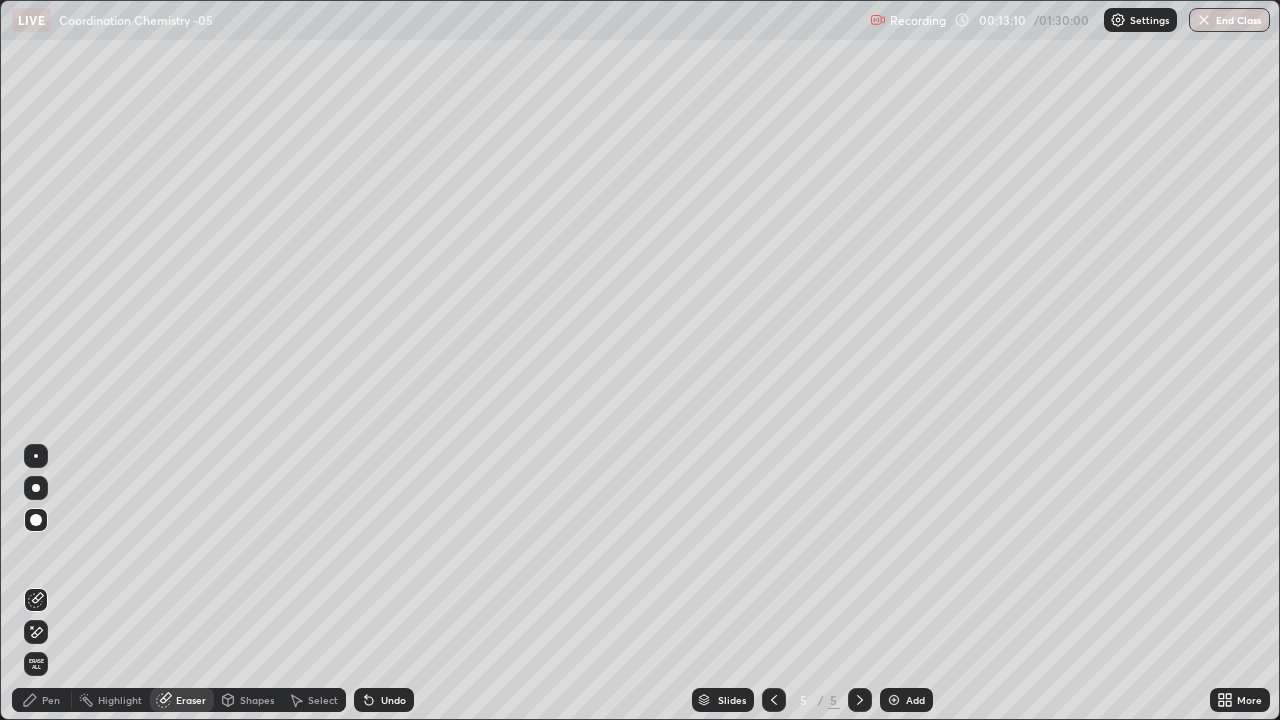 click on "Pen" at bounding box center [51, 700] 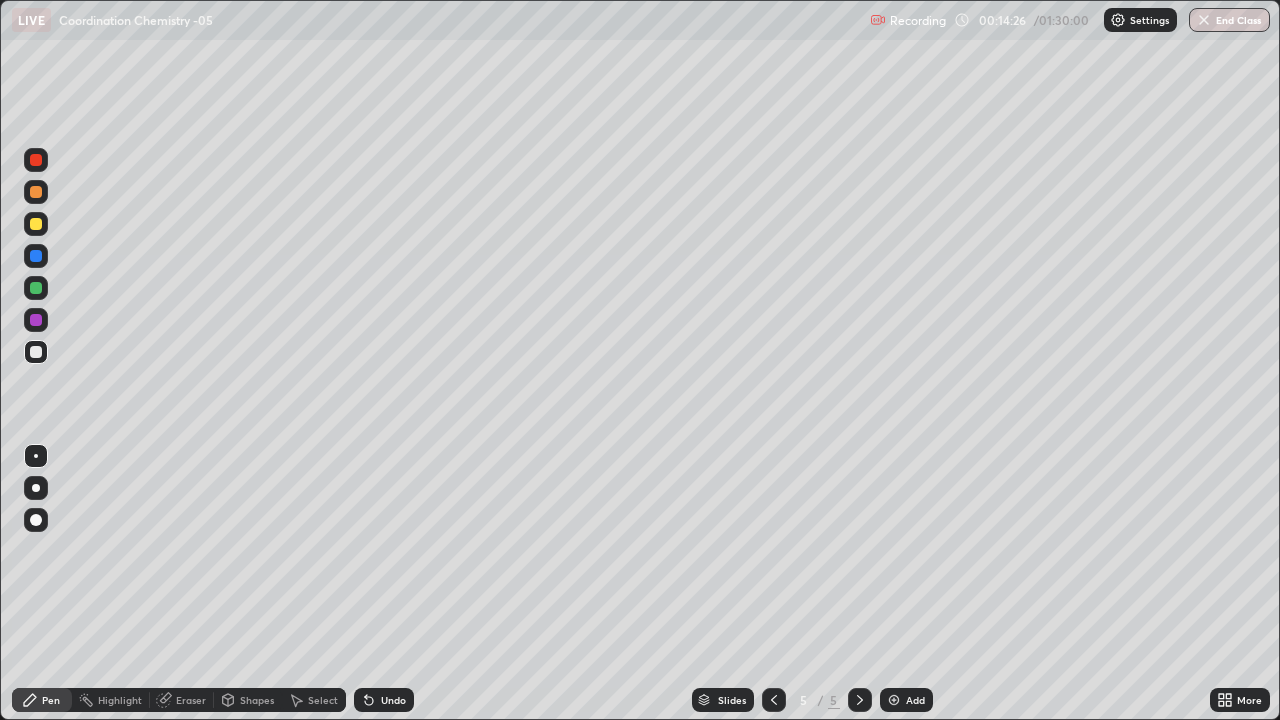 click at bounding box center (774, 700) 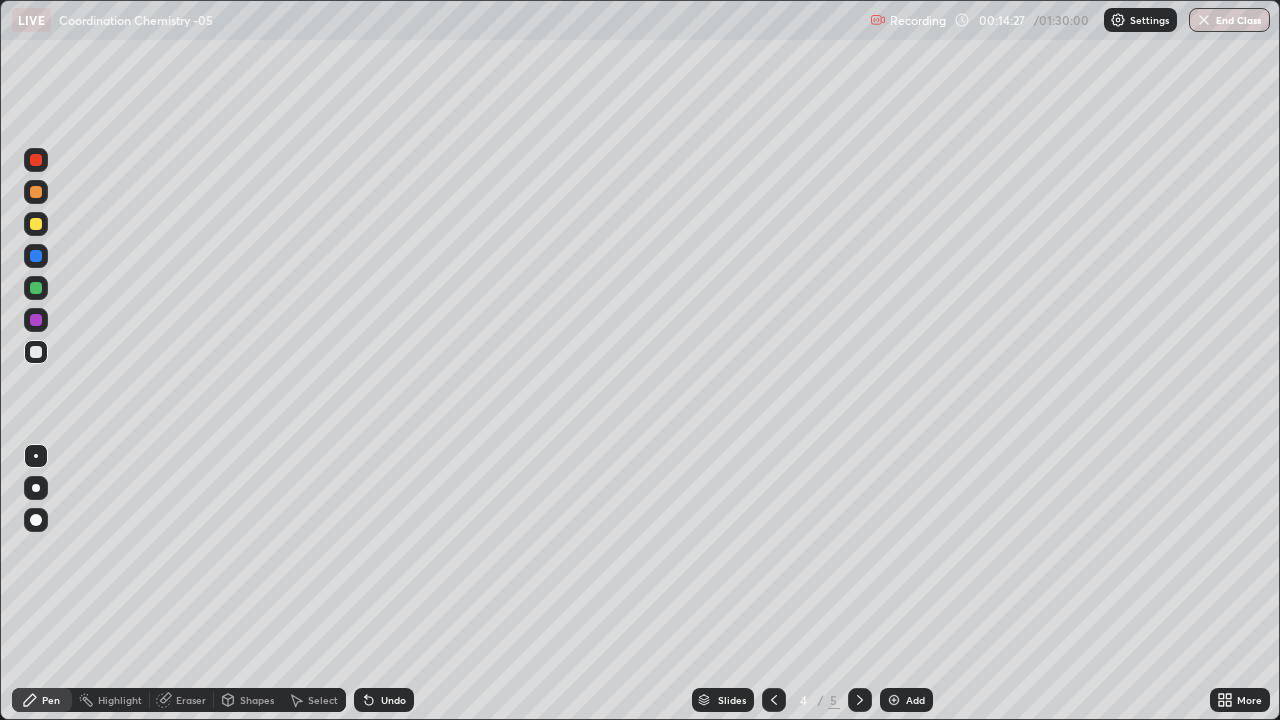 click 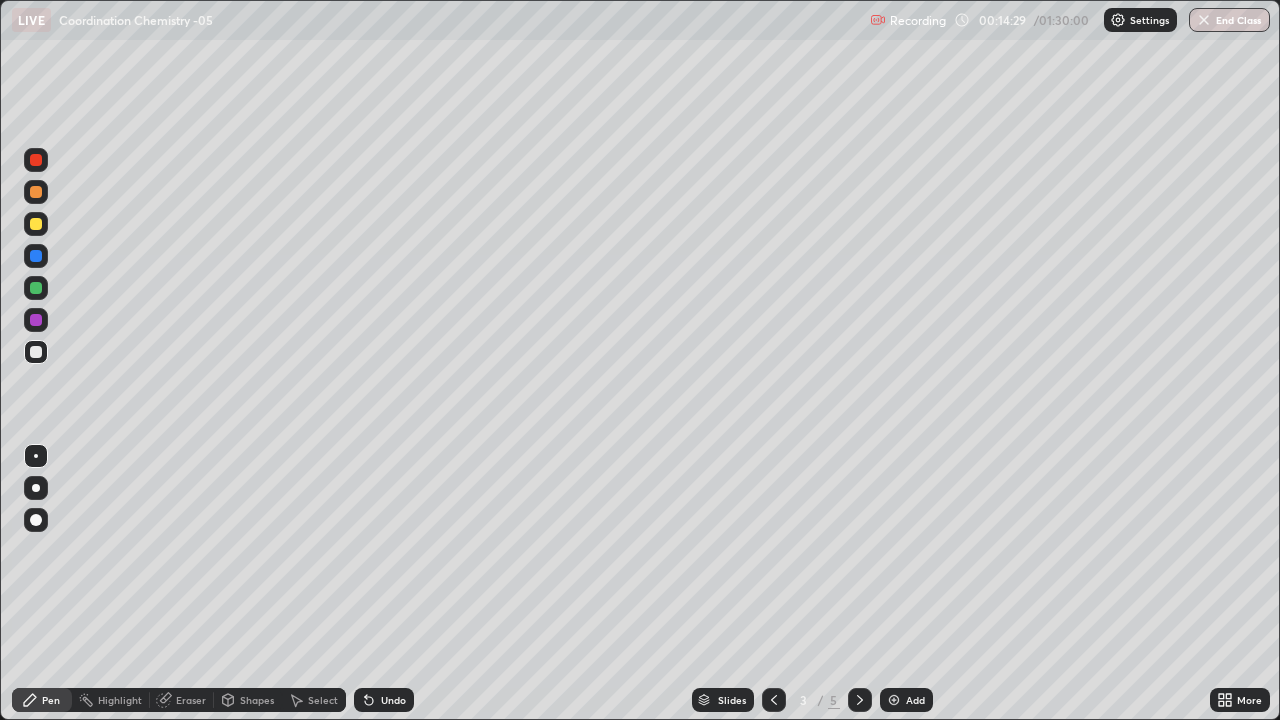 click at bounding box center (860, 700) 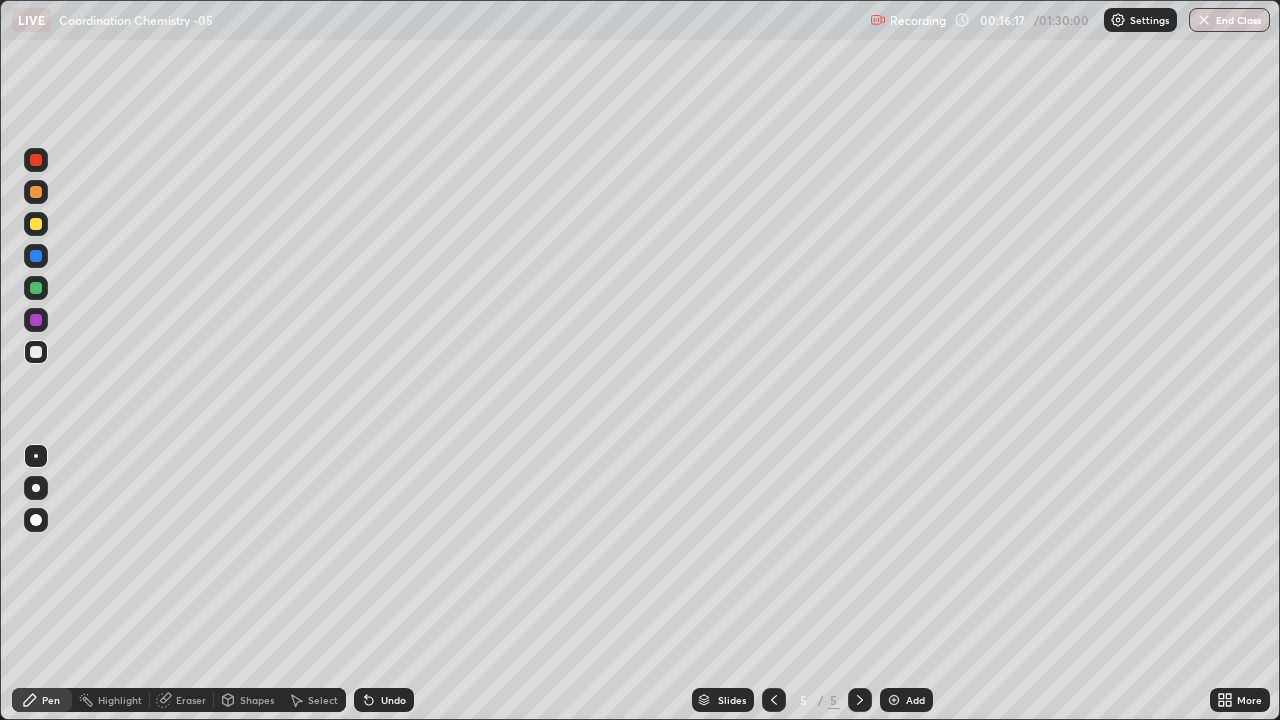 click 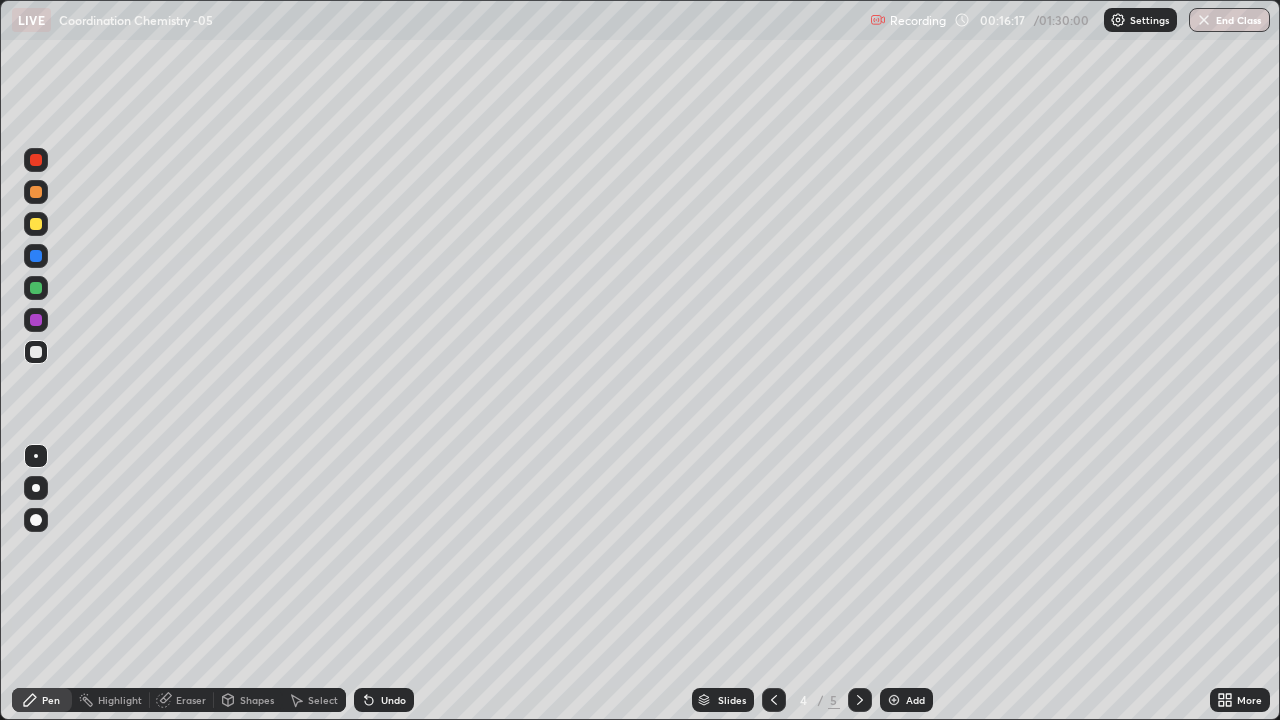 click 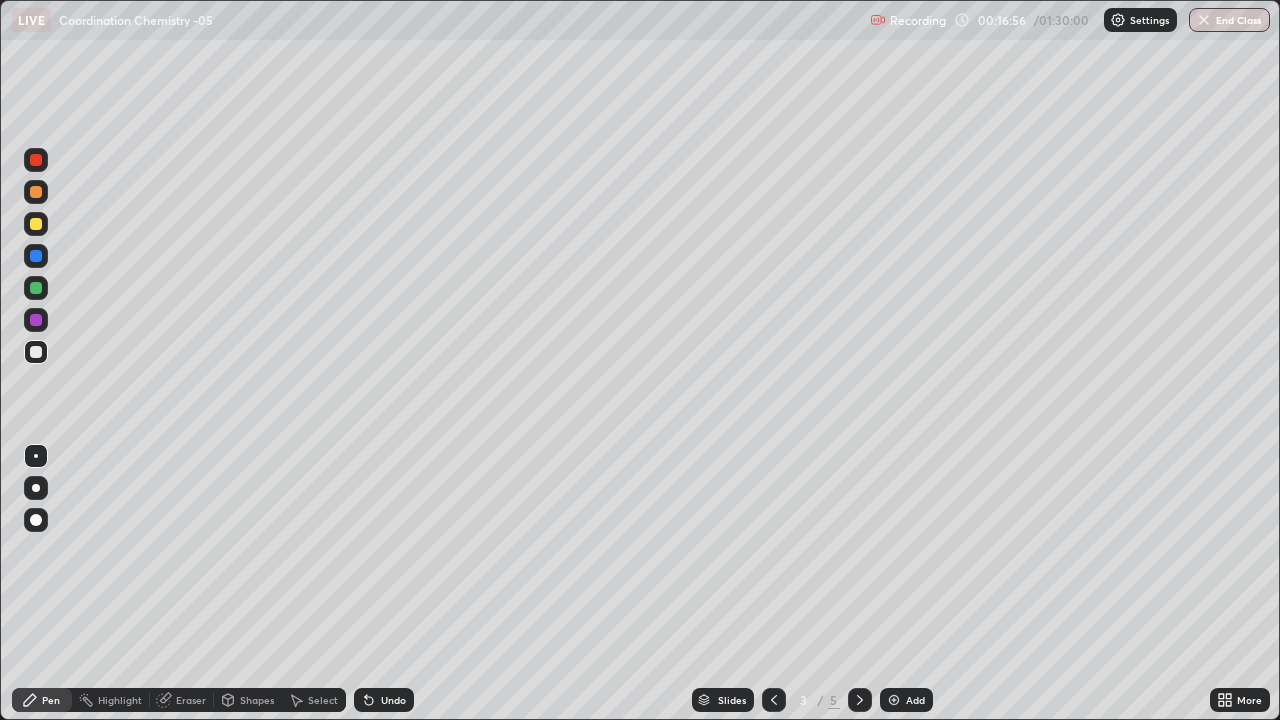 click 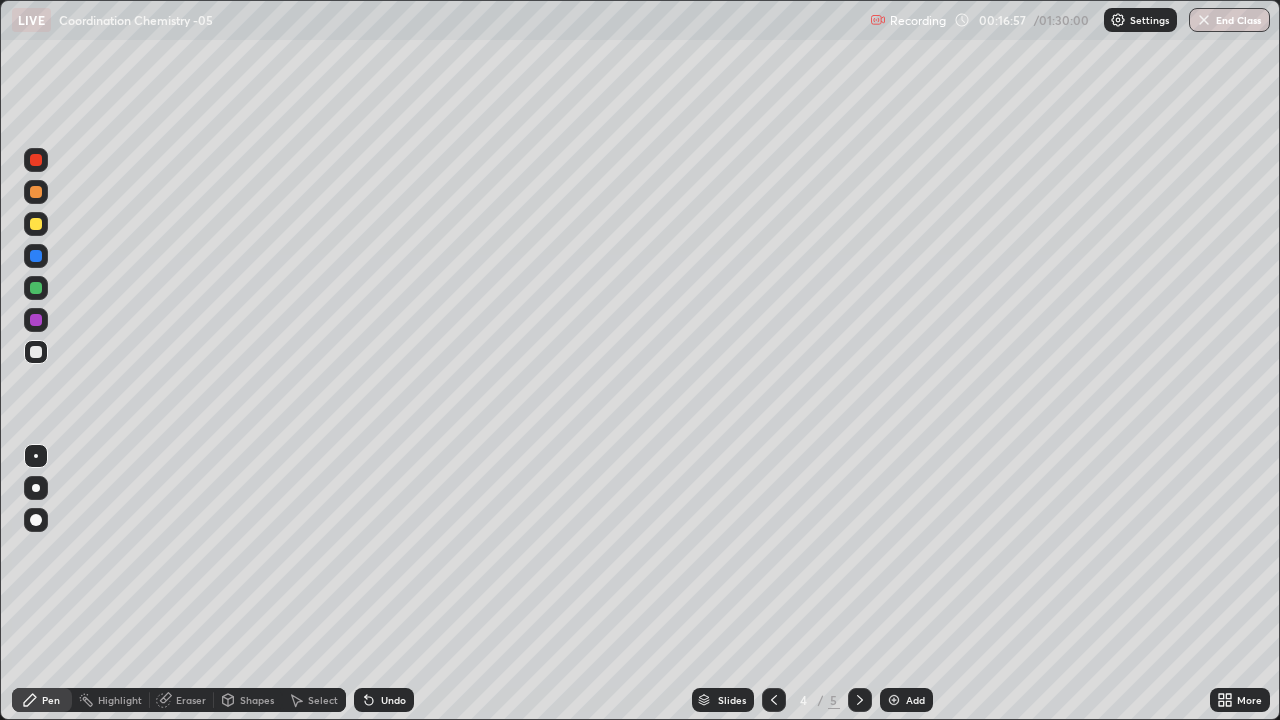 click 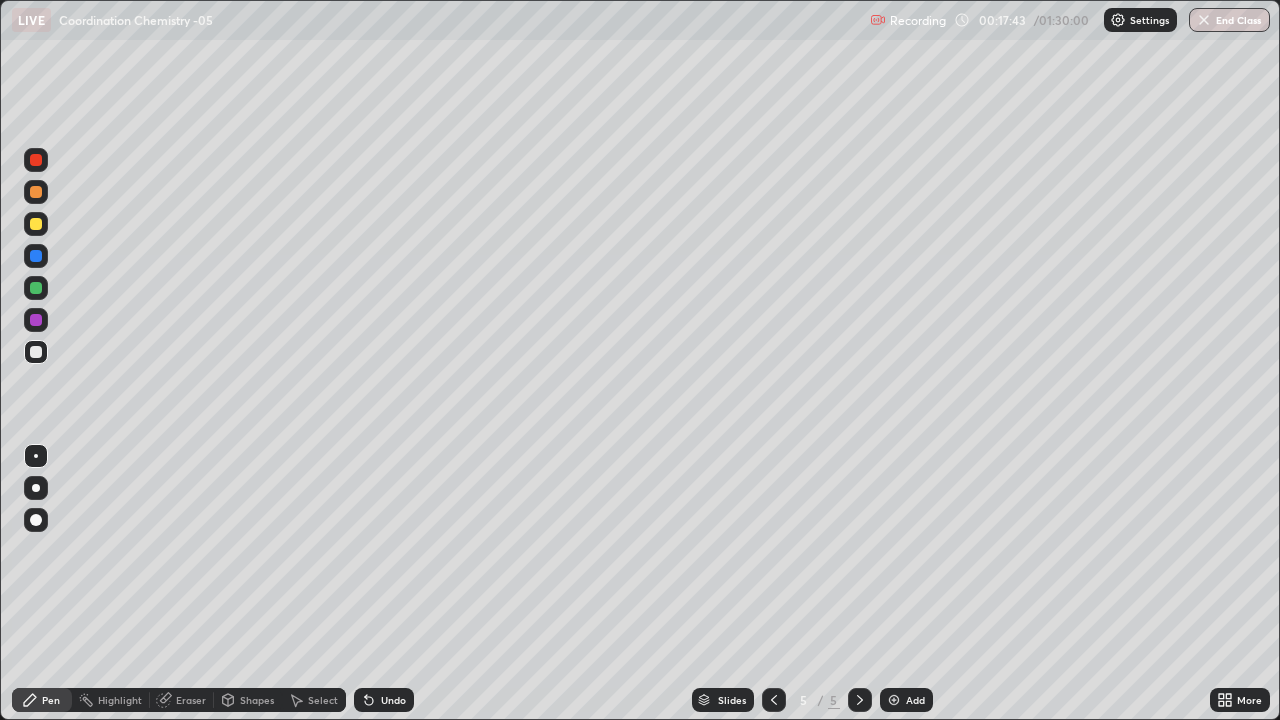 click on "Undo" at bounding box center (384, 700) 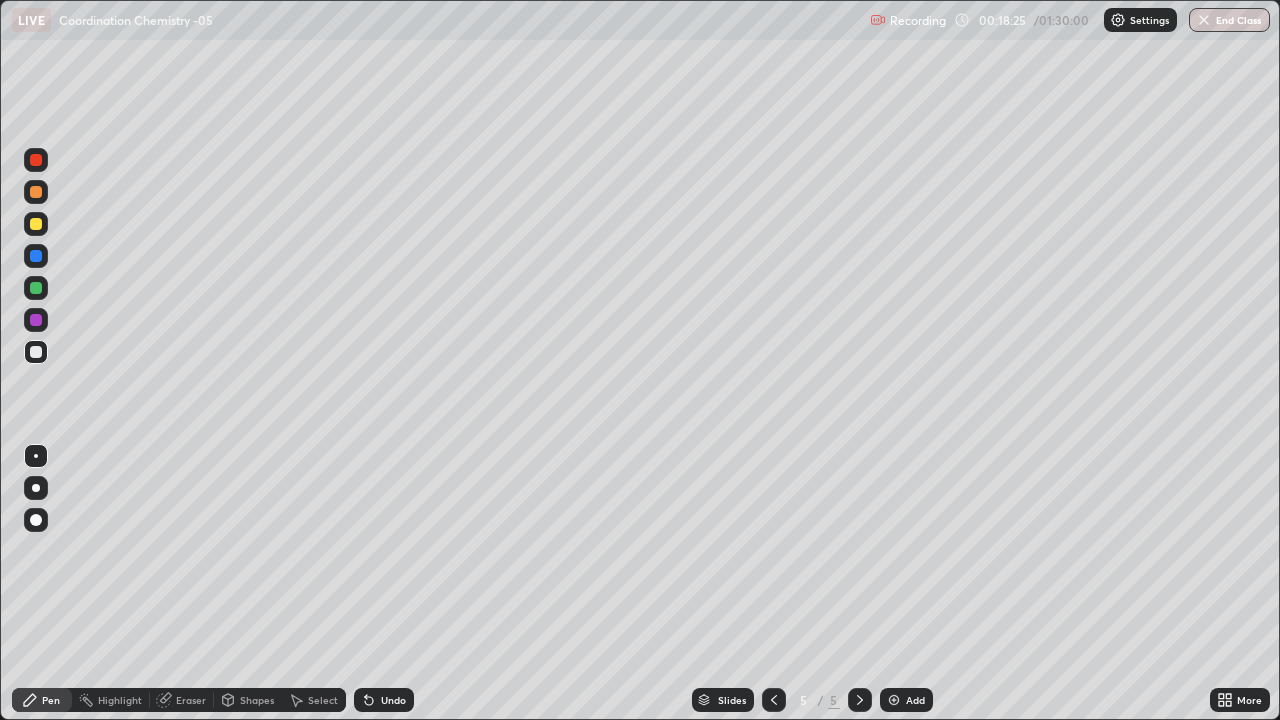 click 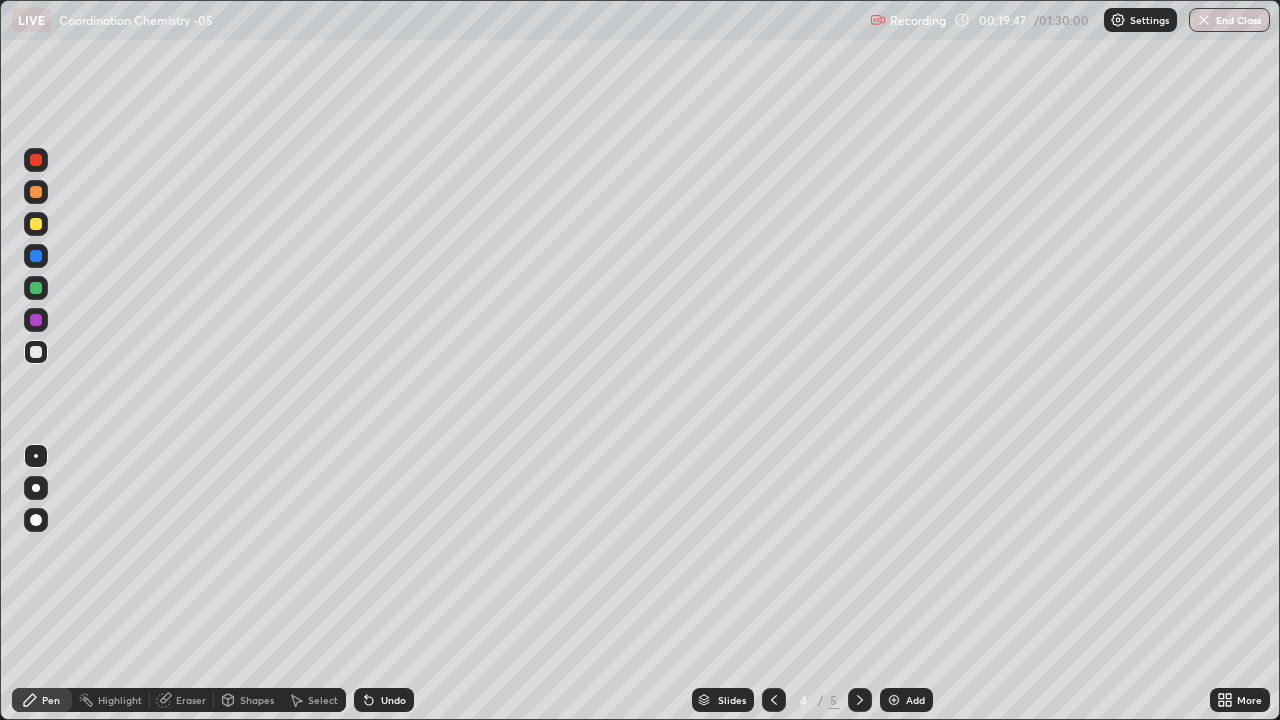 click 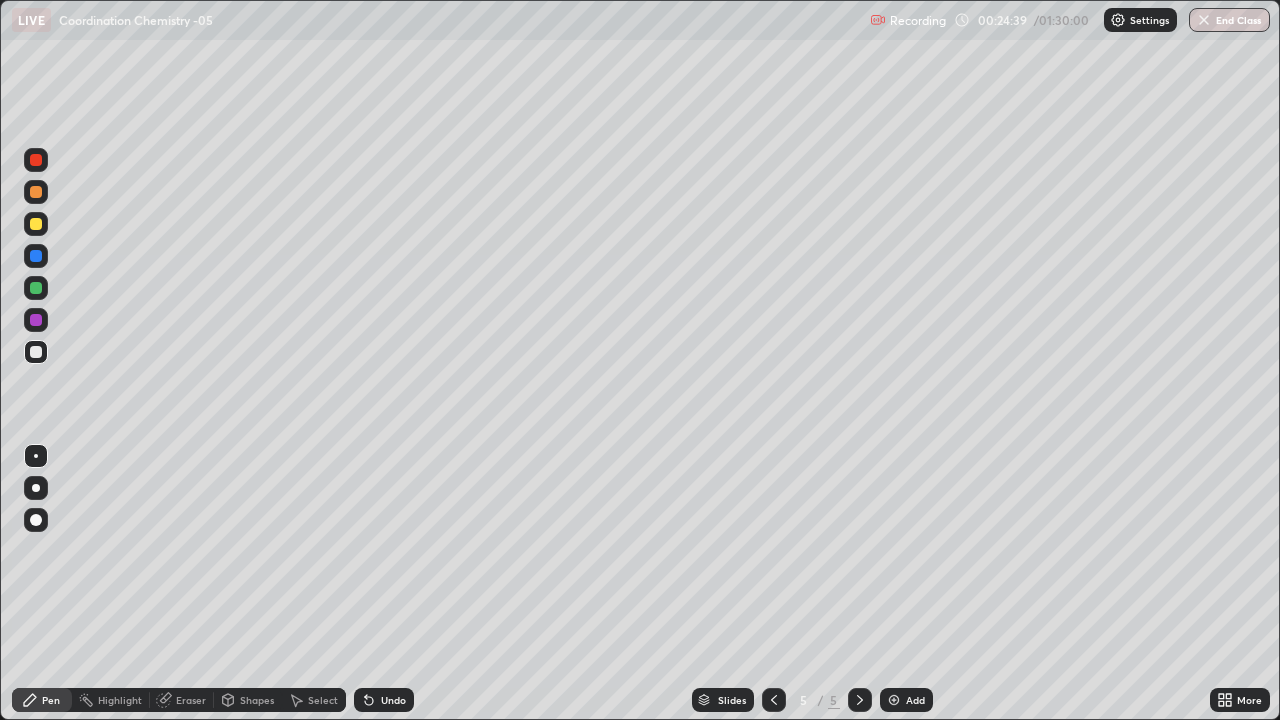 click at bounding box center (894, 700) 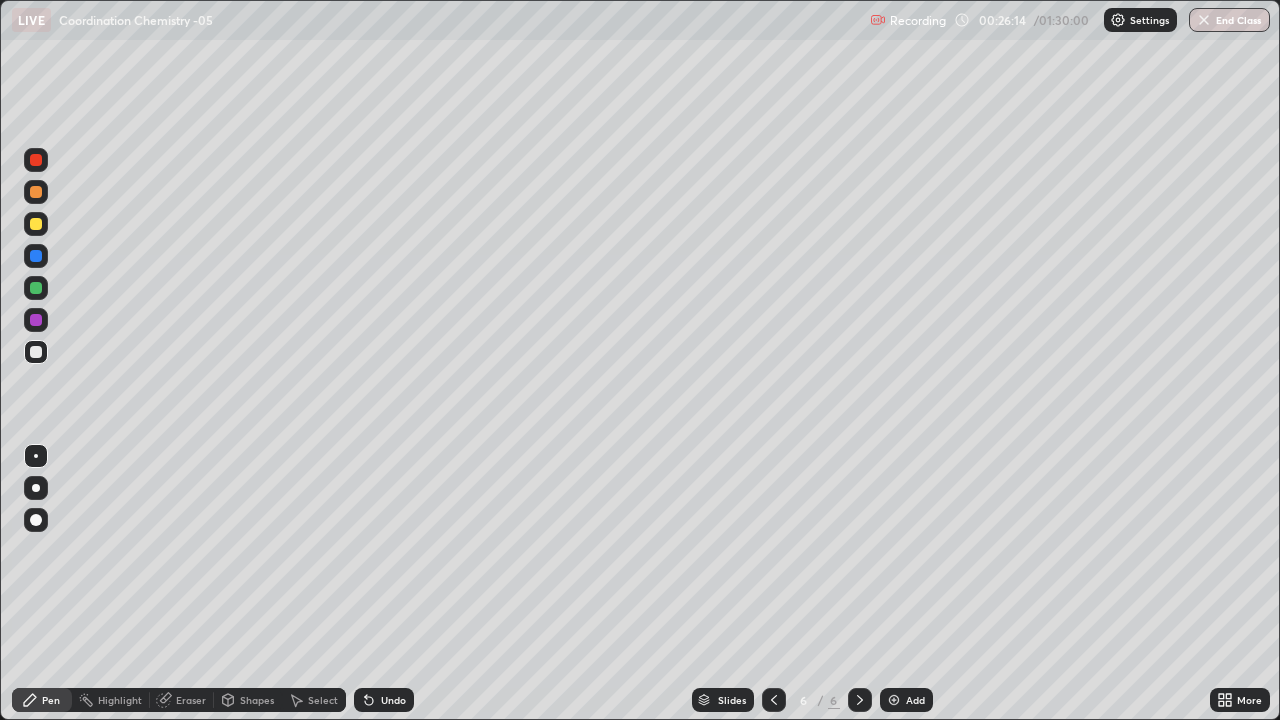 click 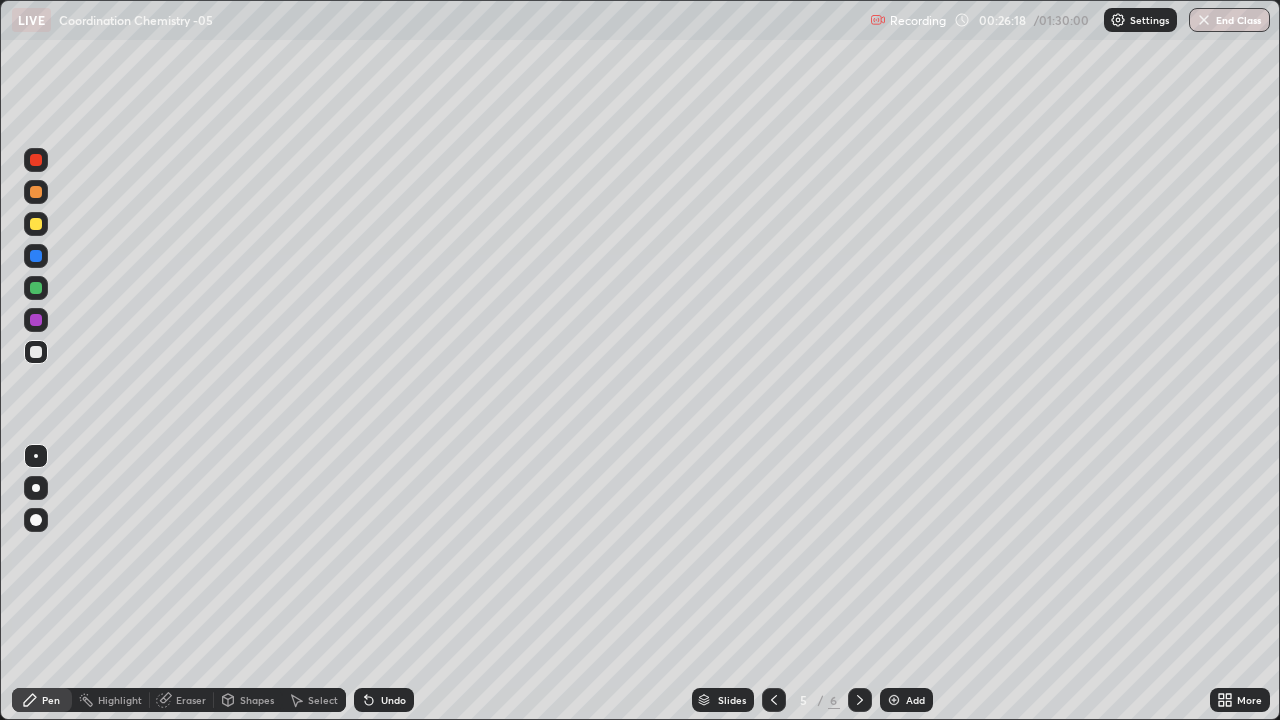 click 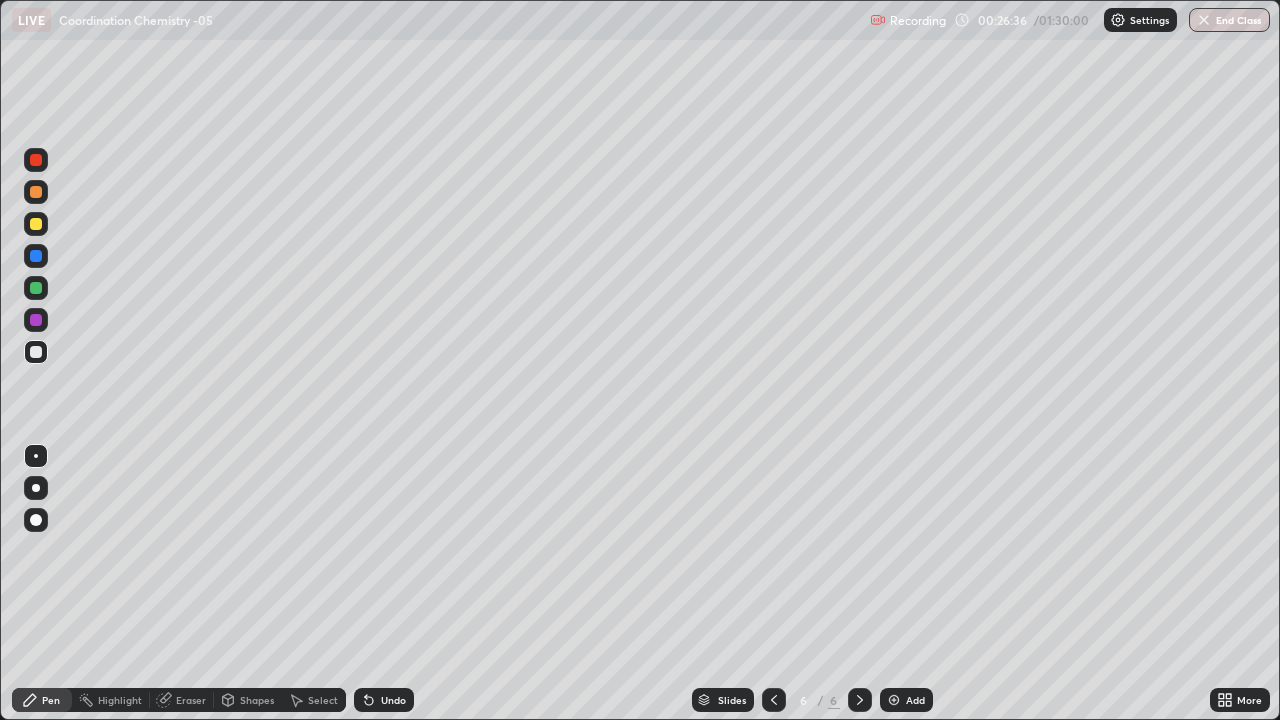 click on "Select" at bounding box center [323, 700] 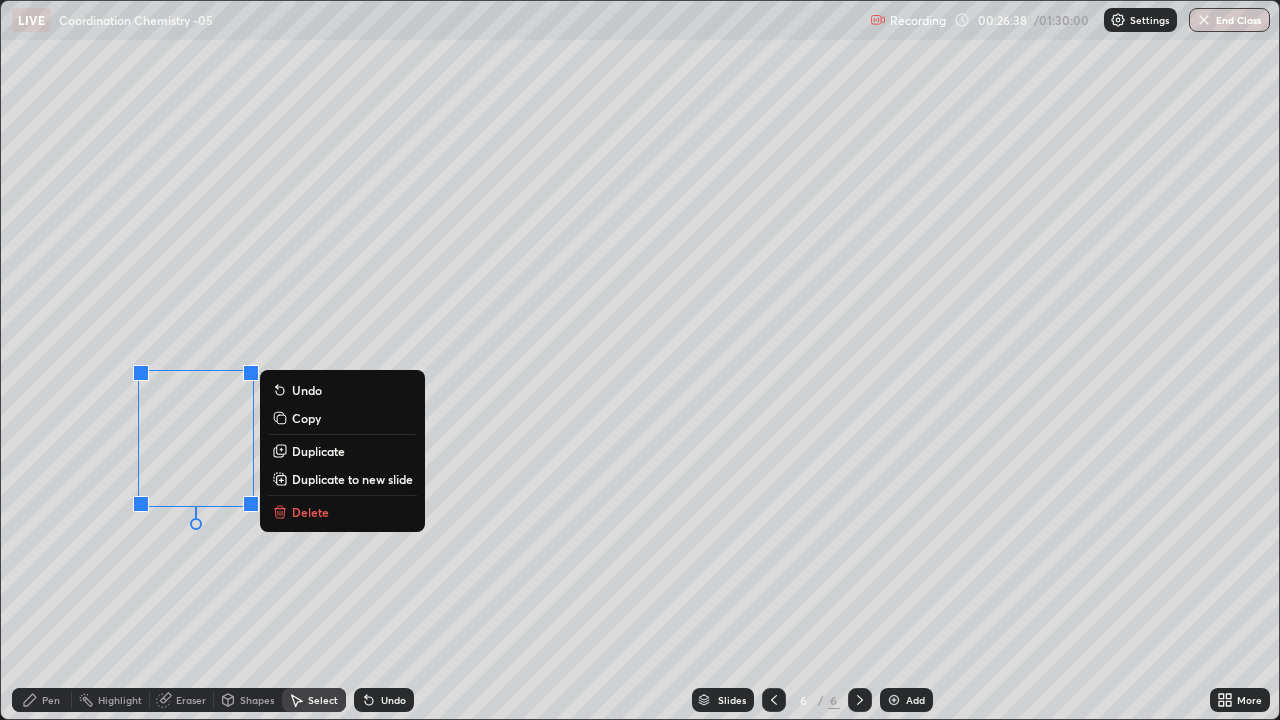 click on "Delete" at bounding box center [310, 512] 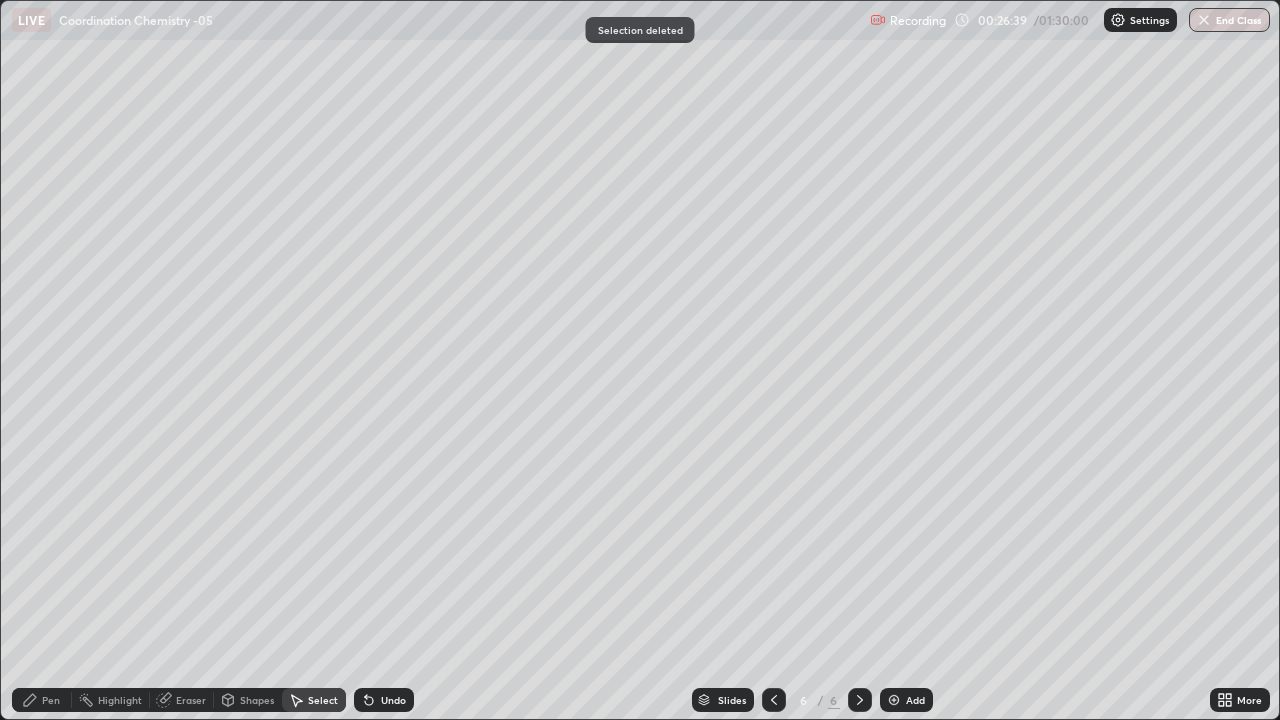 click on "Pen" at bounding box center [51, 700] 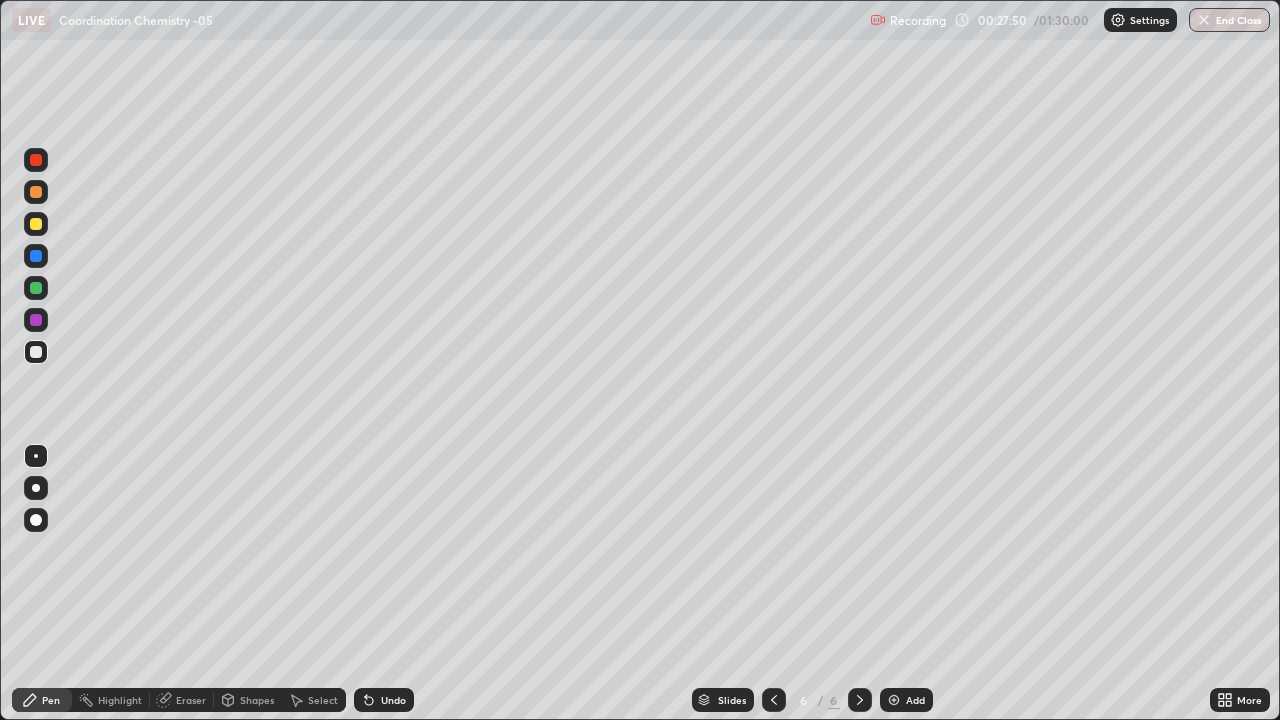 click on "Undo" at bounding box center (393, 700) 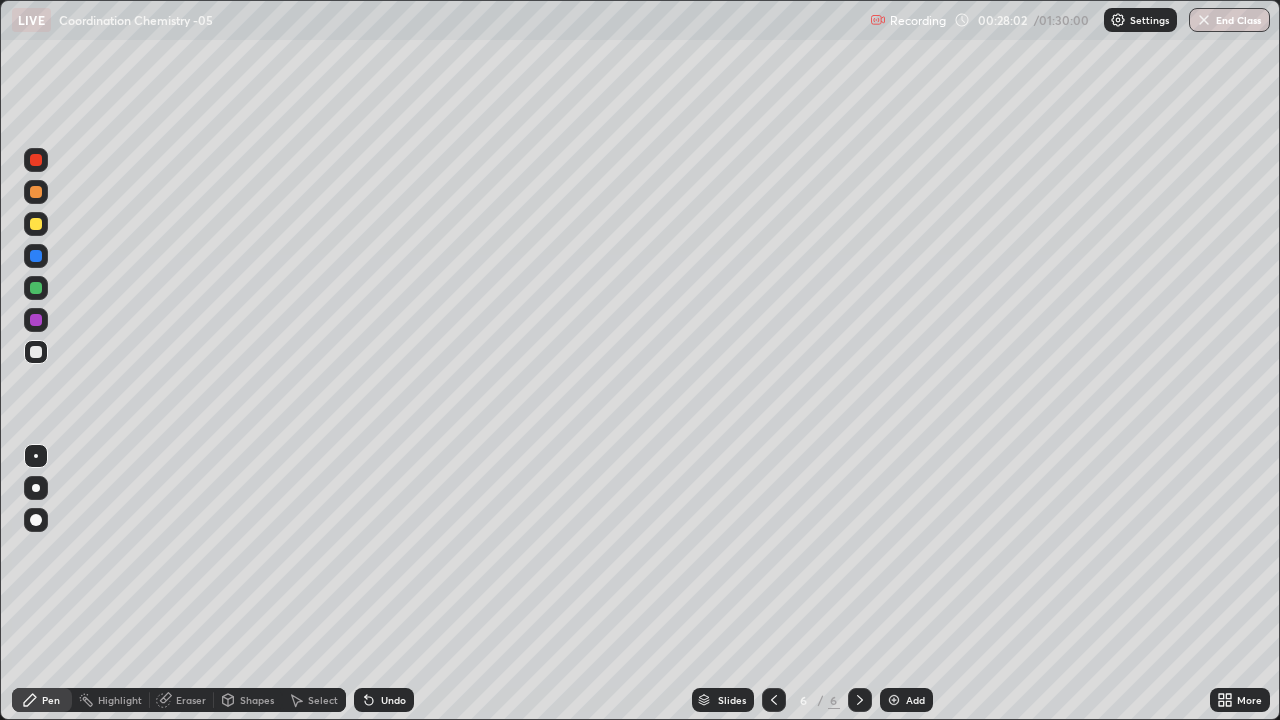 click on "Select" at bounding box center (323, 700) 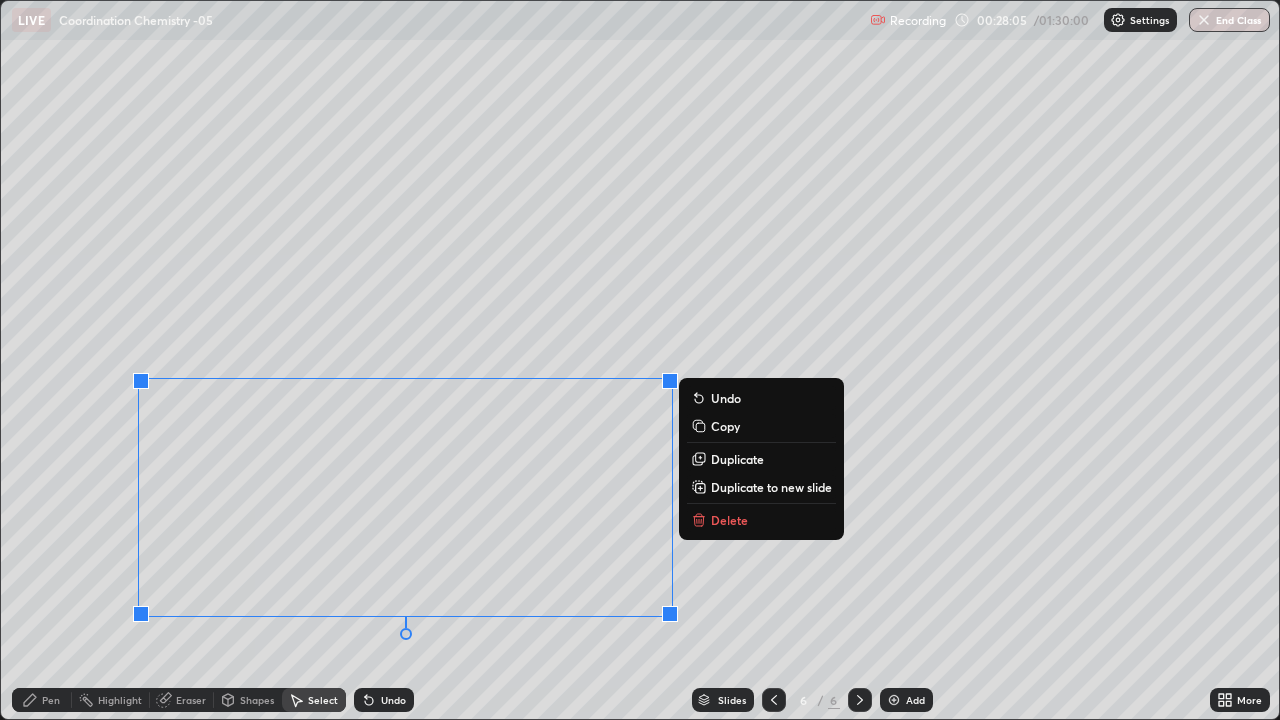 click on "Delete" at bounding box center (729, 520) 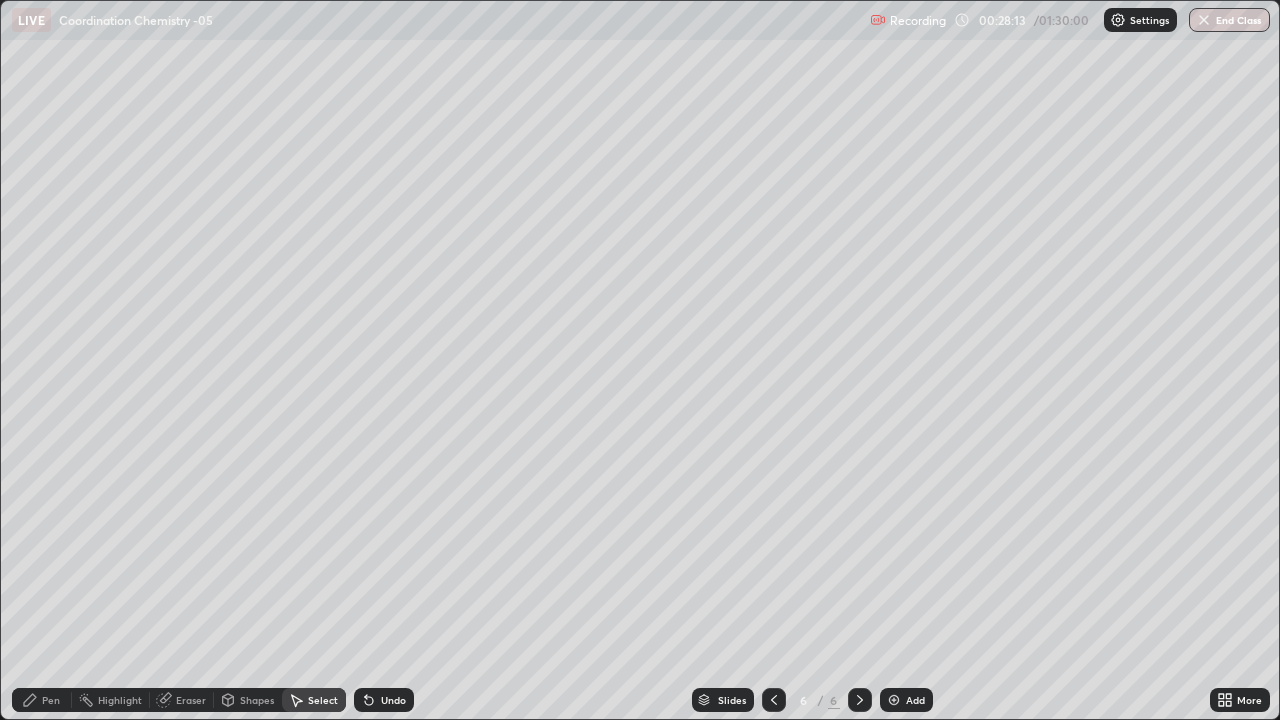 click on "Pen" at bounding box center [51, 700] 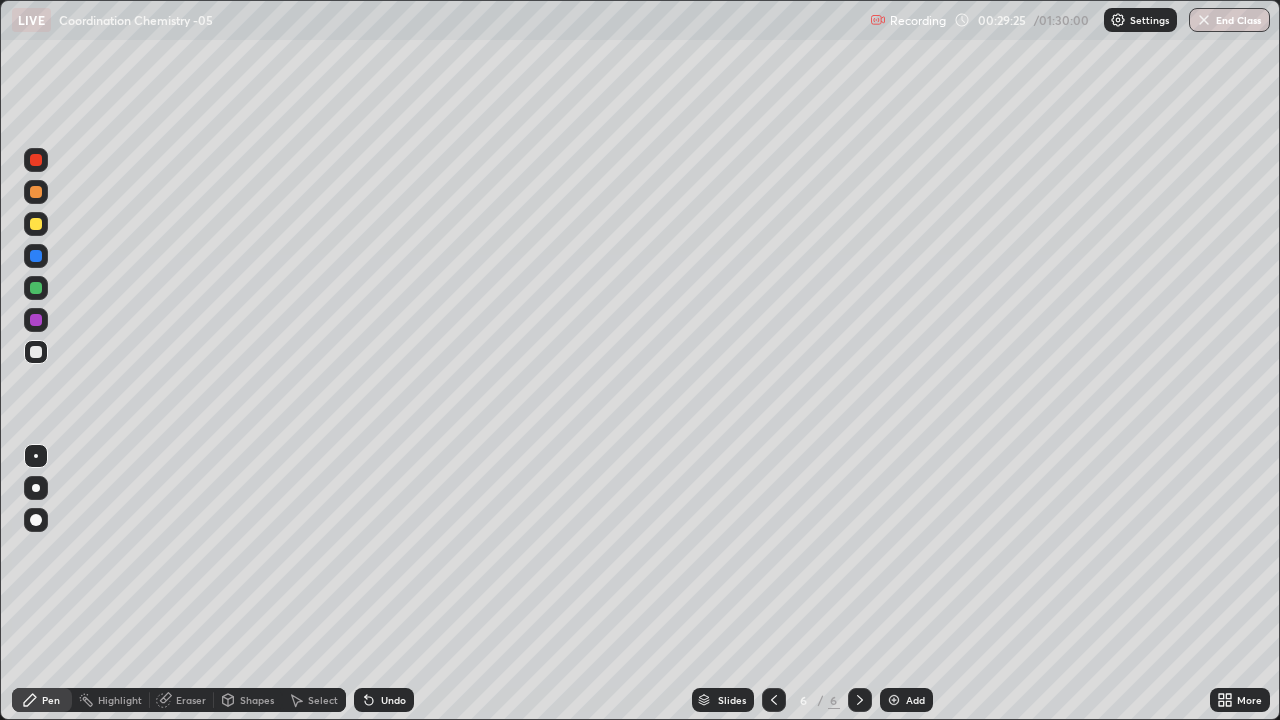 click on "Select" at bounding box center [323, 700] 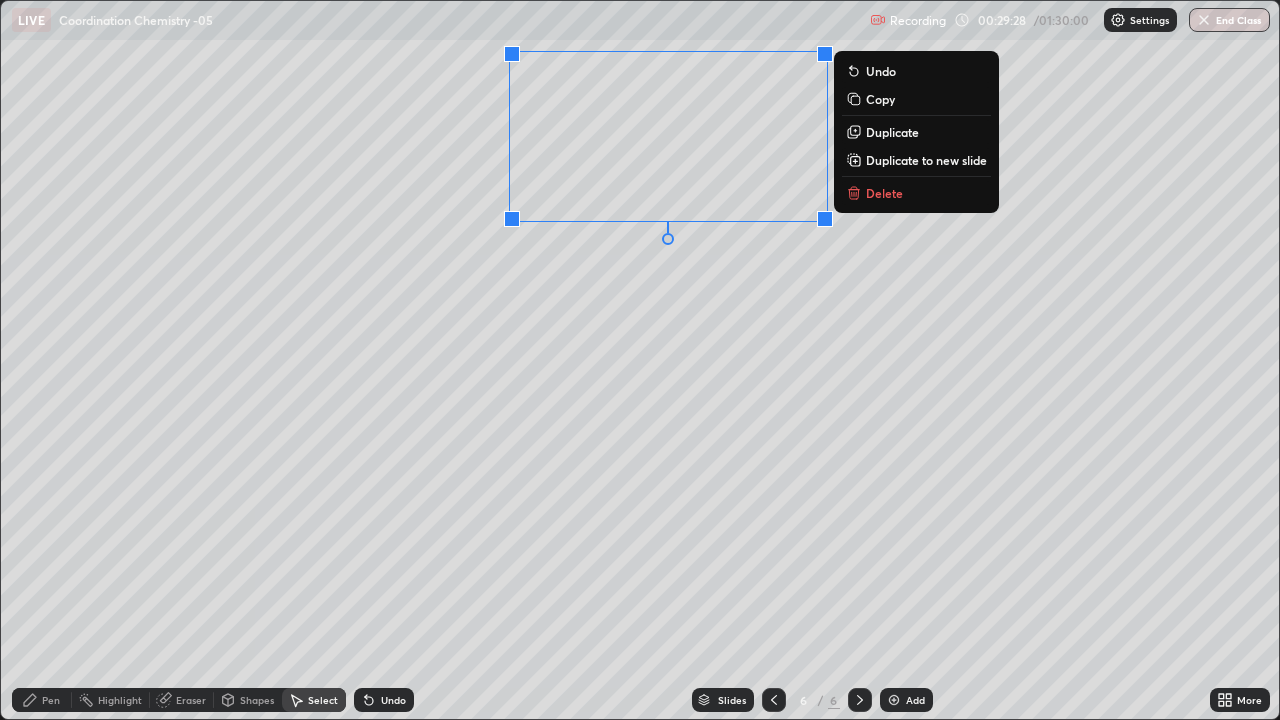 click on "Delete" at bounding box center [884, 193] 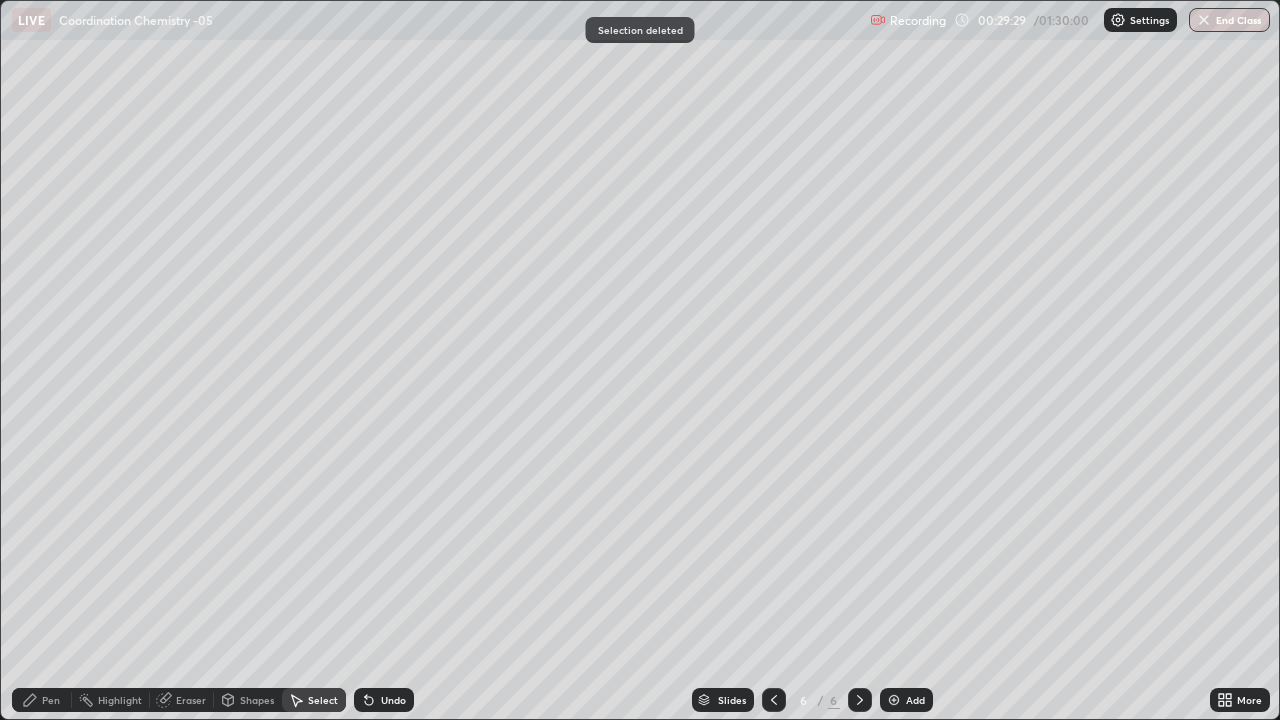 click on "Pen" at bounding box center [51, 700] 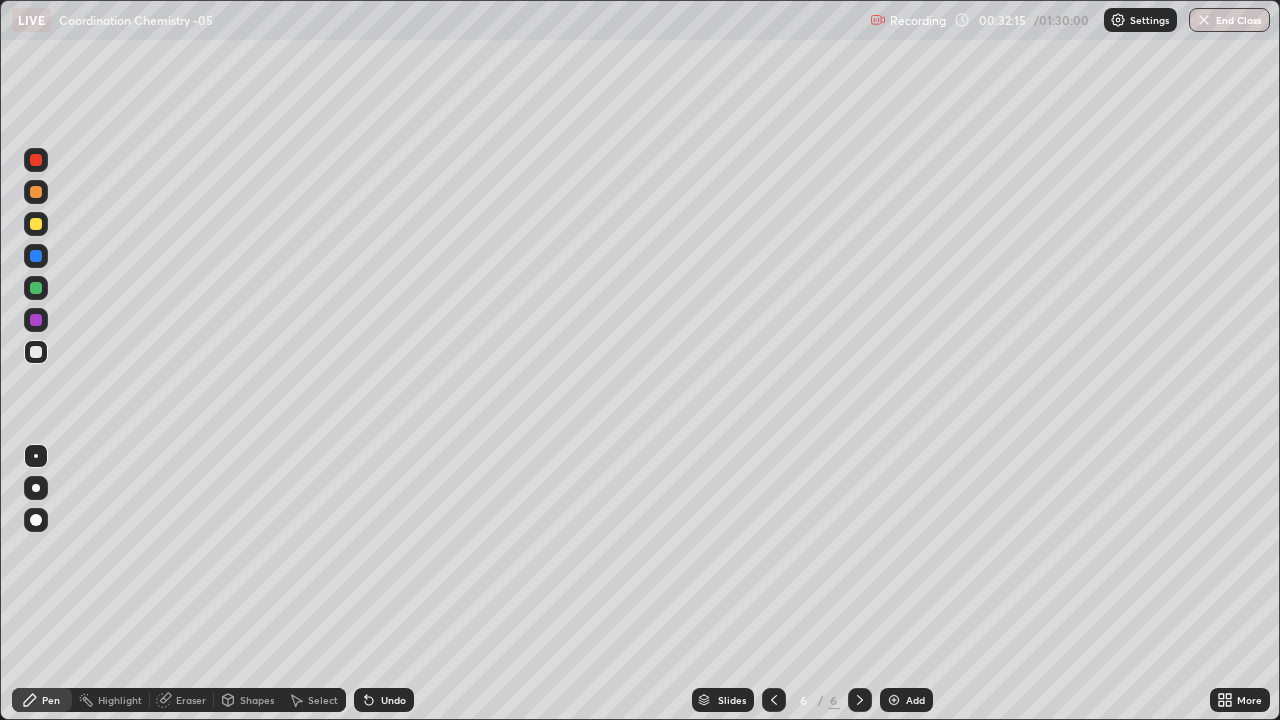 click at bounding box center [894, 700] 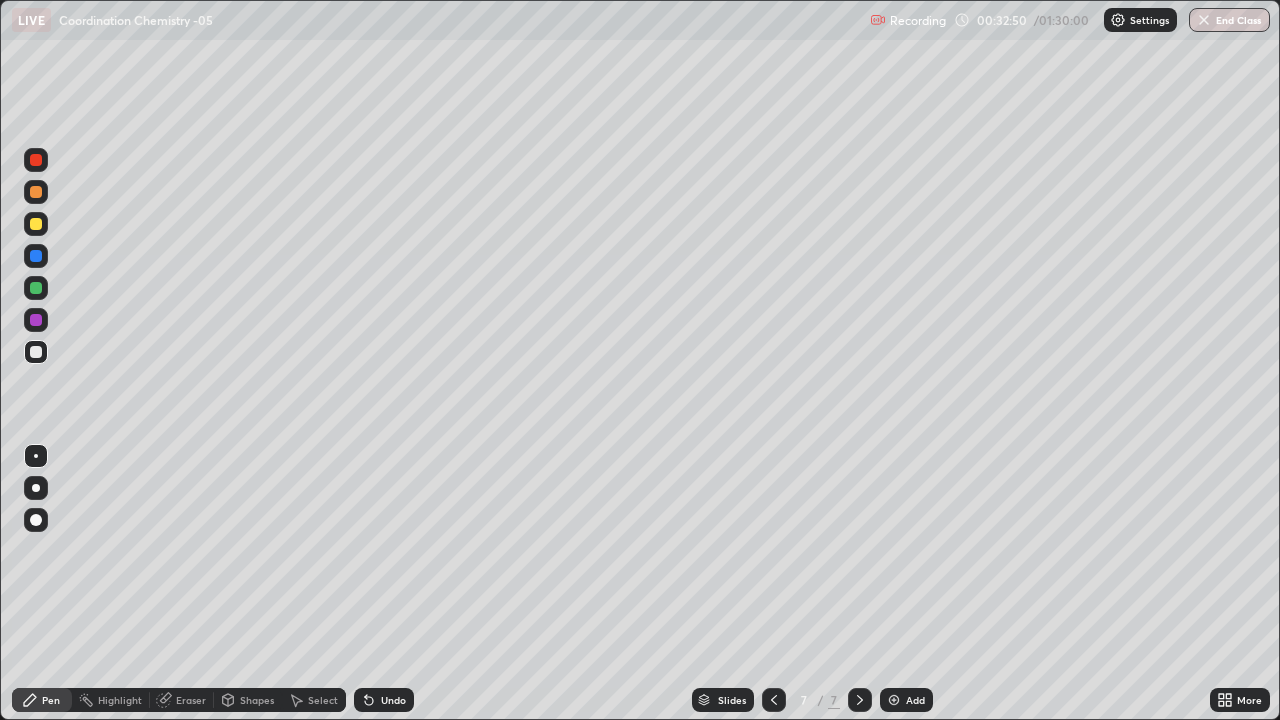 click on "Eraser" at bounding box center [191, 700] 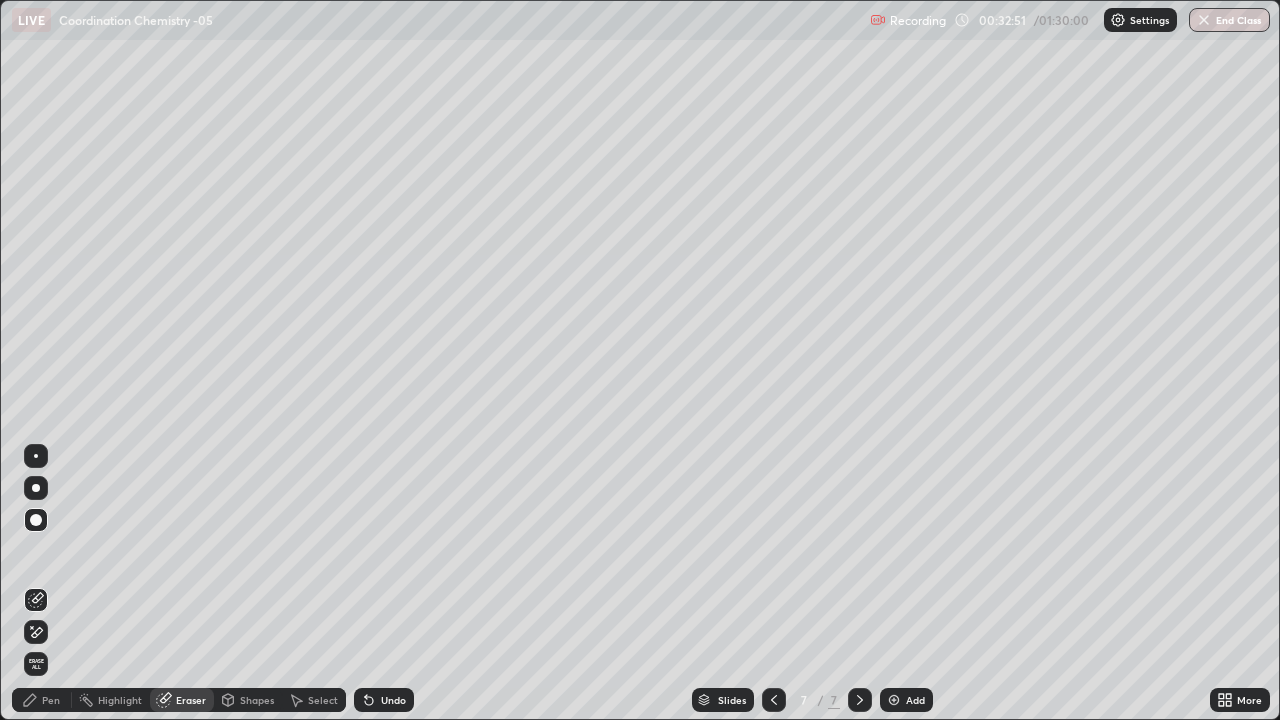 click on "Pen" at bounding box center [42, 700] 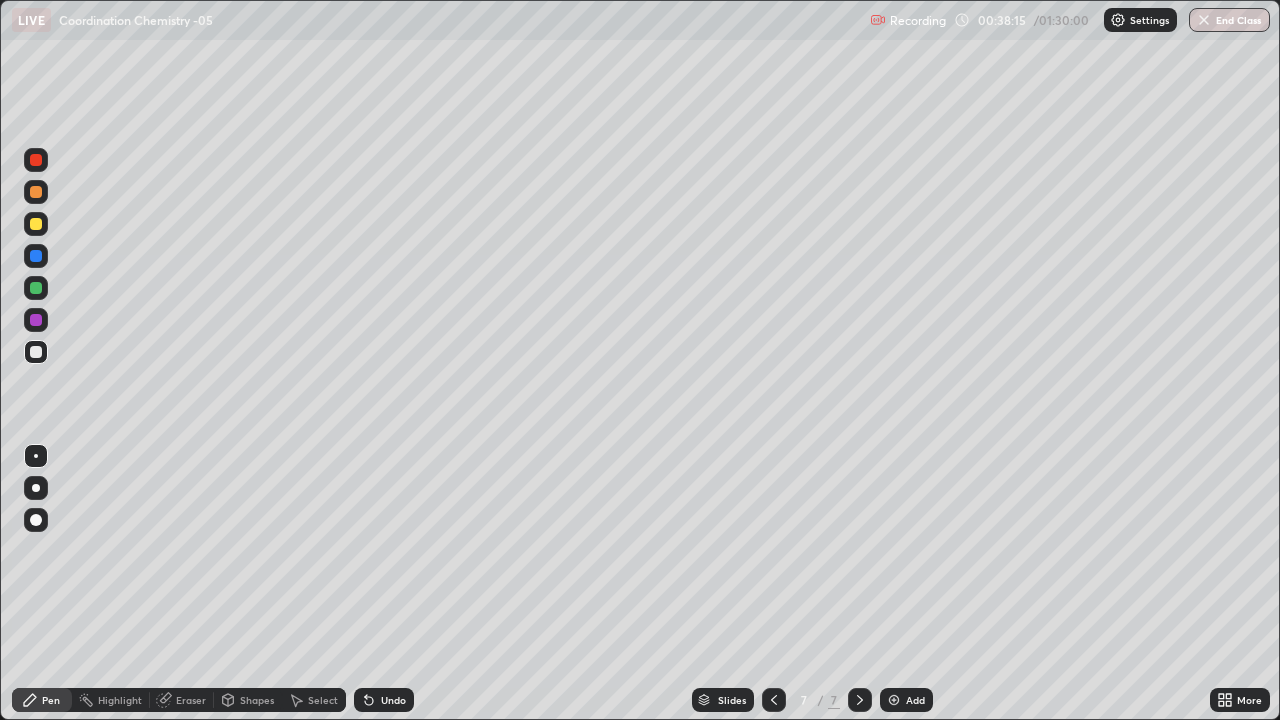 click on "Add" at bounding box center (906, 700) 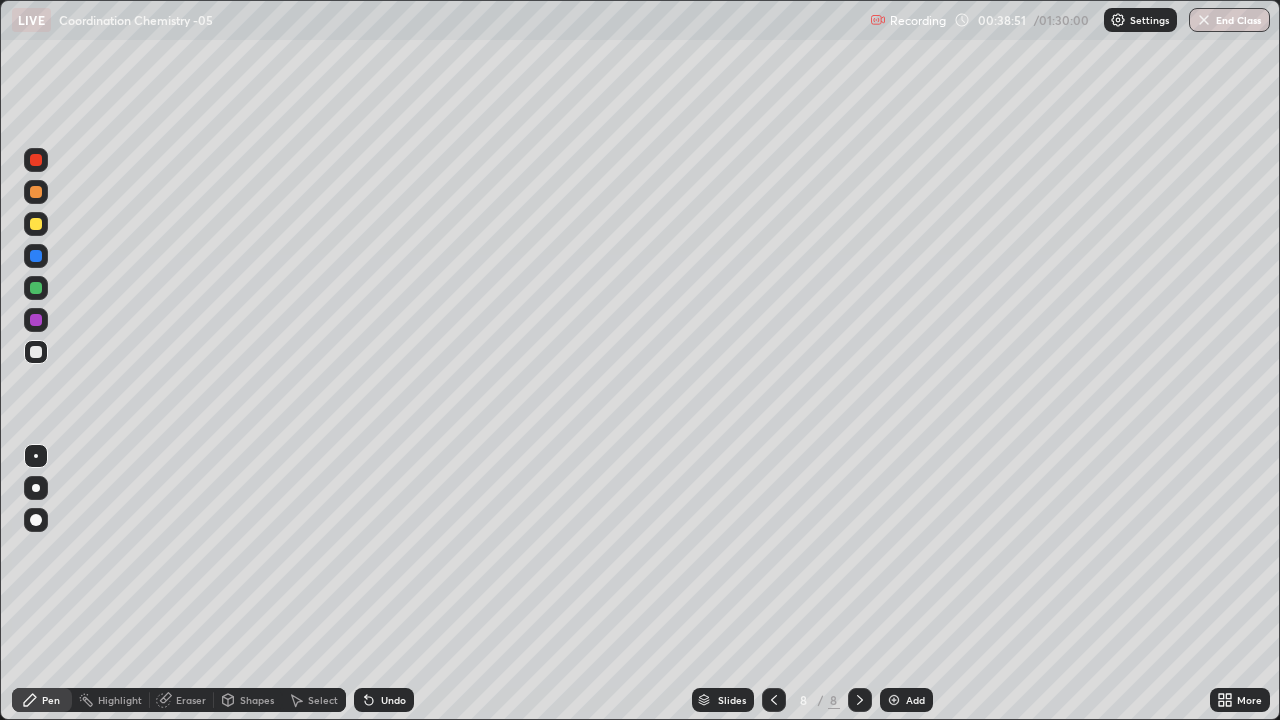 click on "Undo" at bounding box center (384, 700) 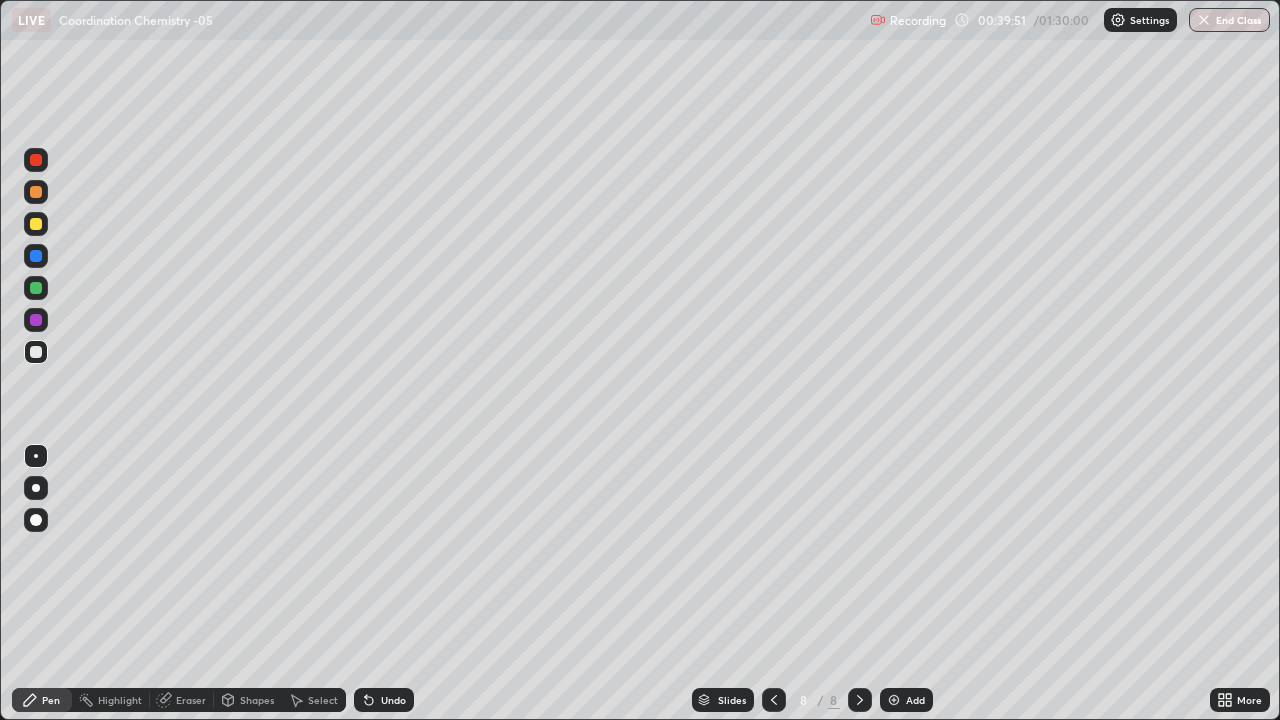 click on "Select" at bounding box center (323, 700) 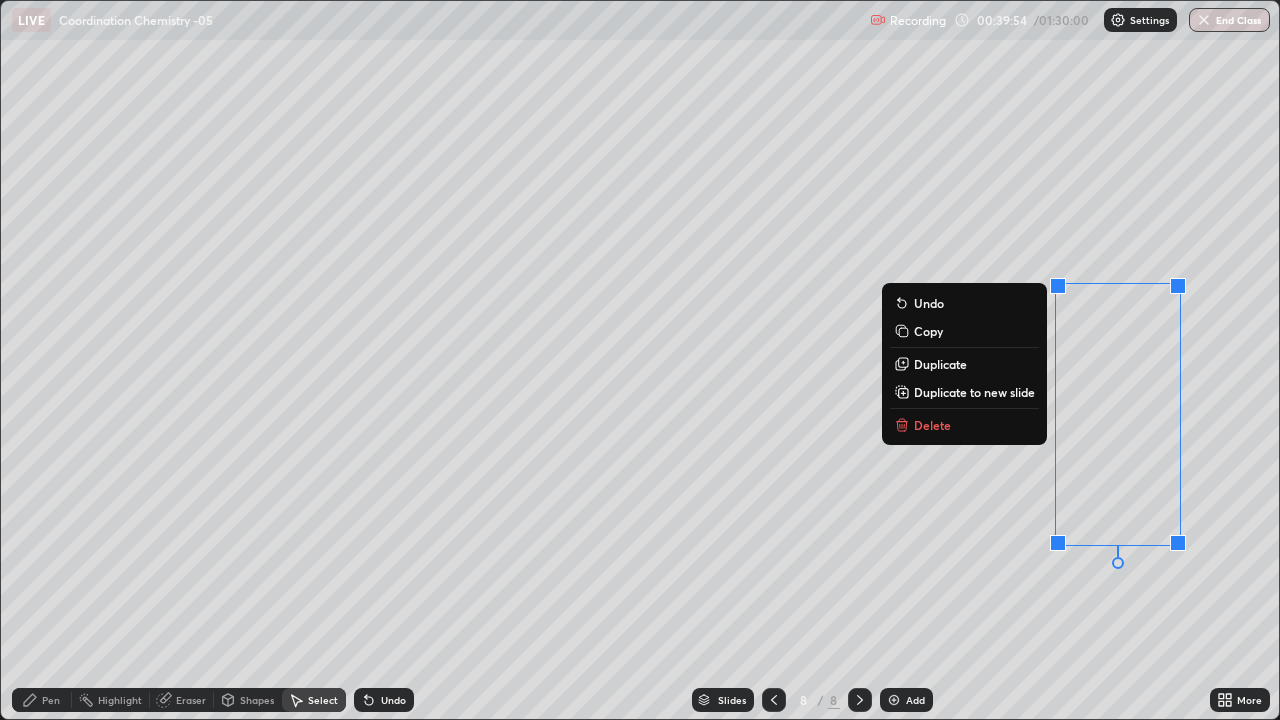 click on "Delete" at bounding box center [932, 425] 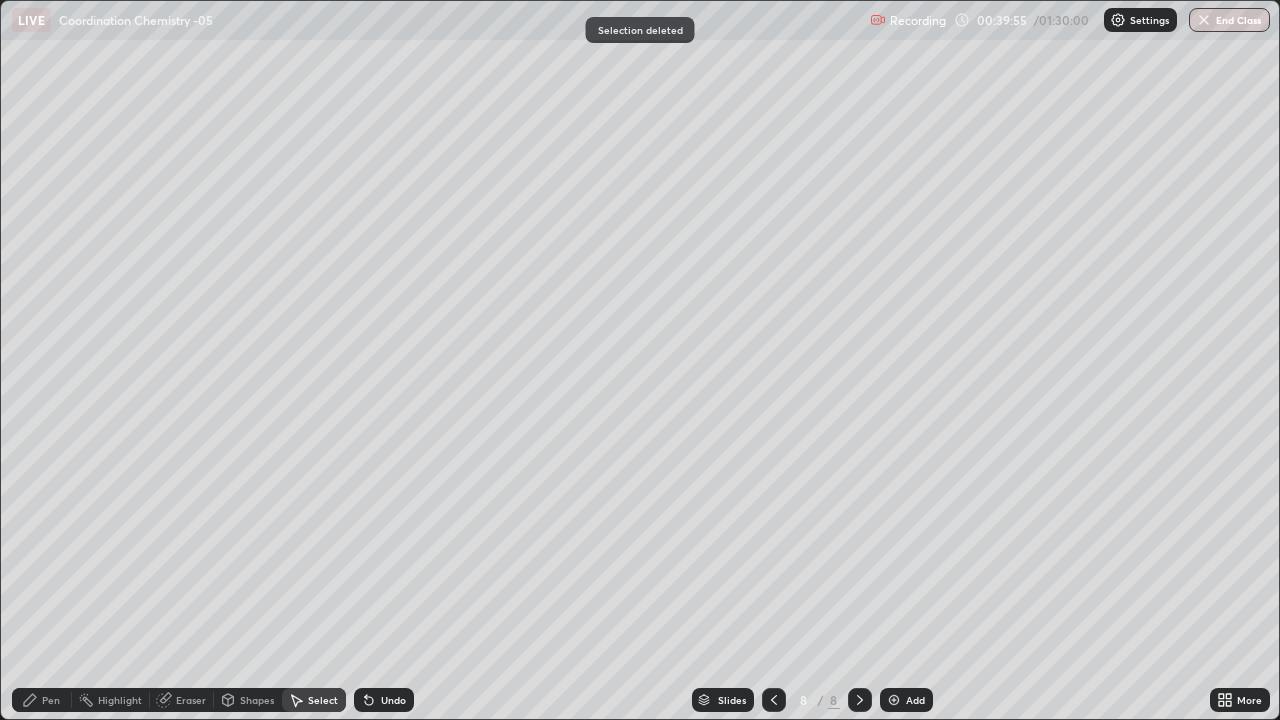 click on "Pen" at bounding box center (42, 700) 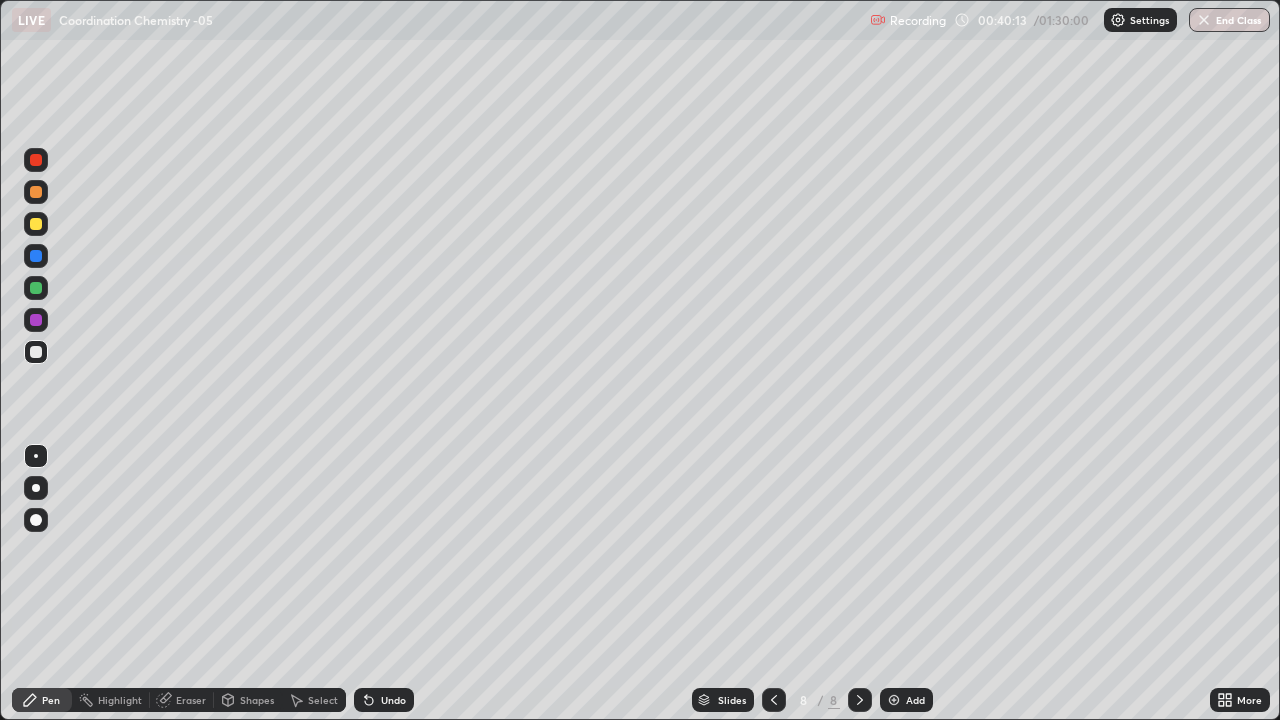 click on "Undo" at bounding box center (384, 700) 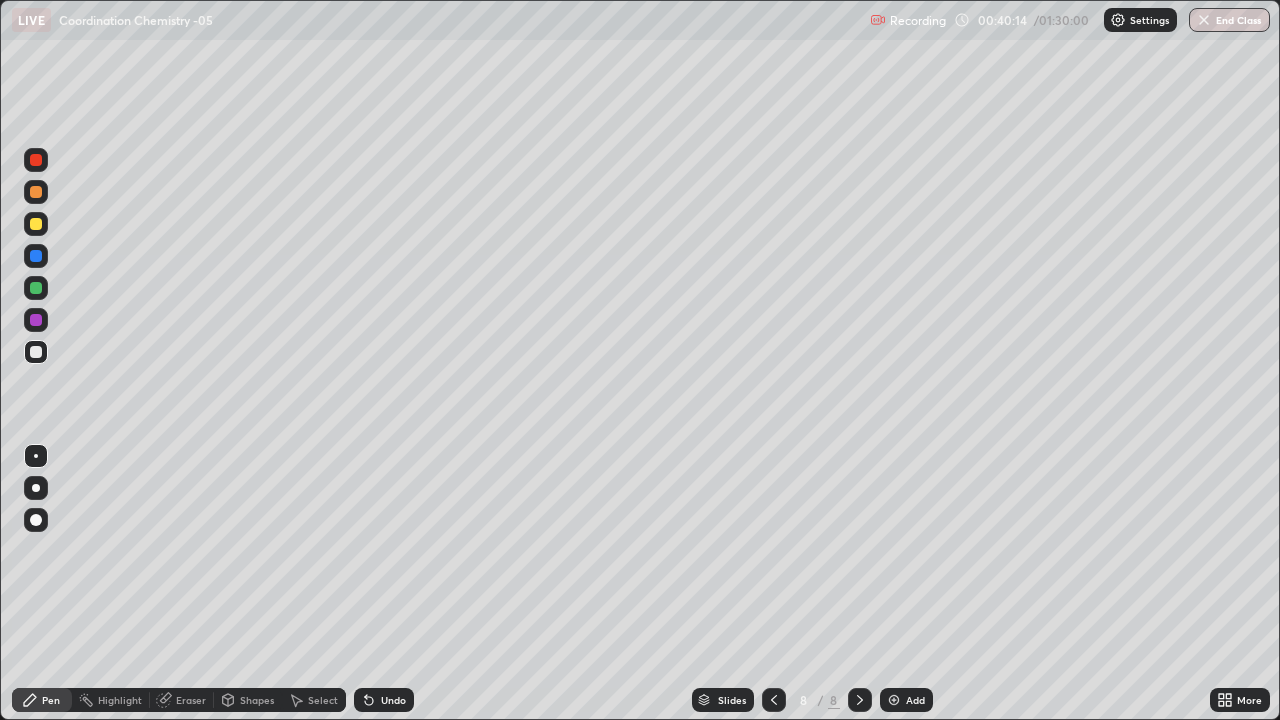 click on "Undo" at bounding box center (384, 700) 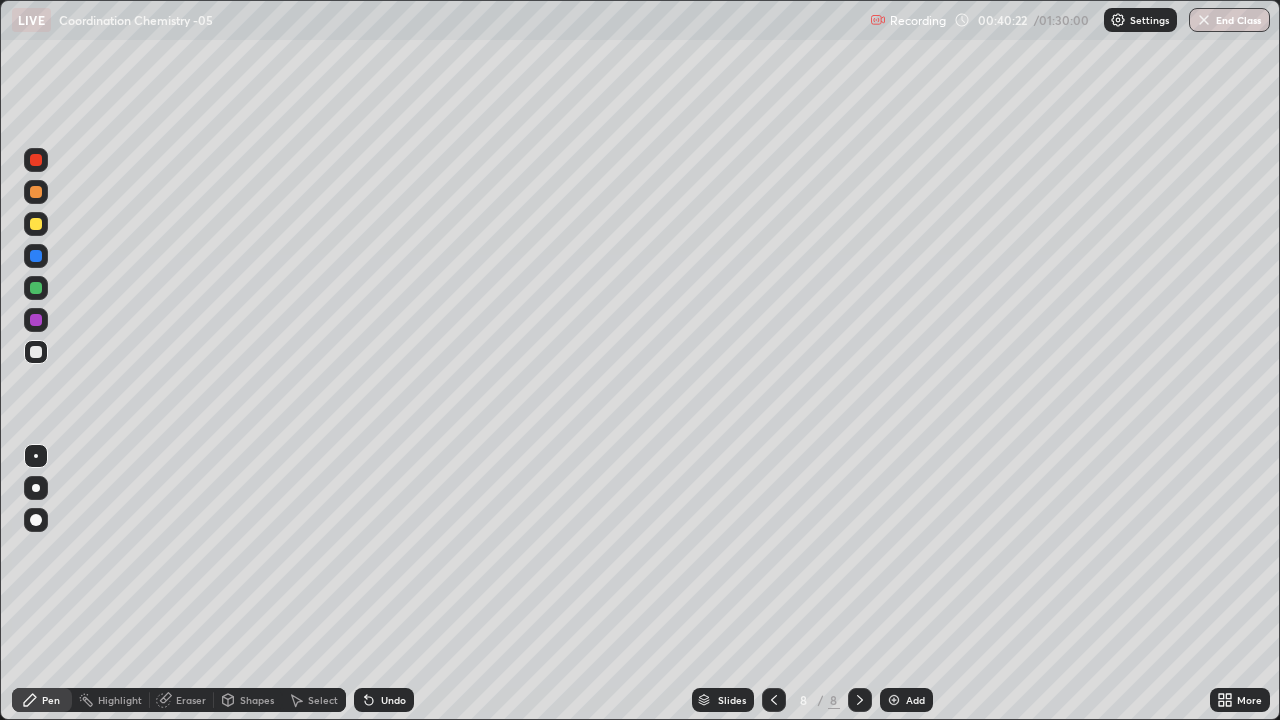 click on "Undo" at bounding box center (393, 700) 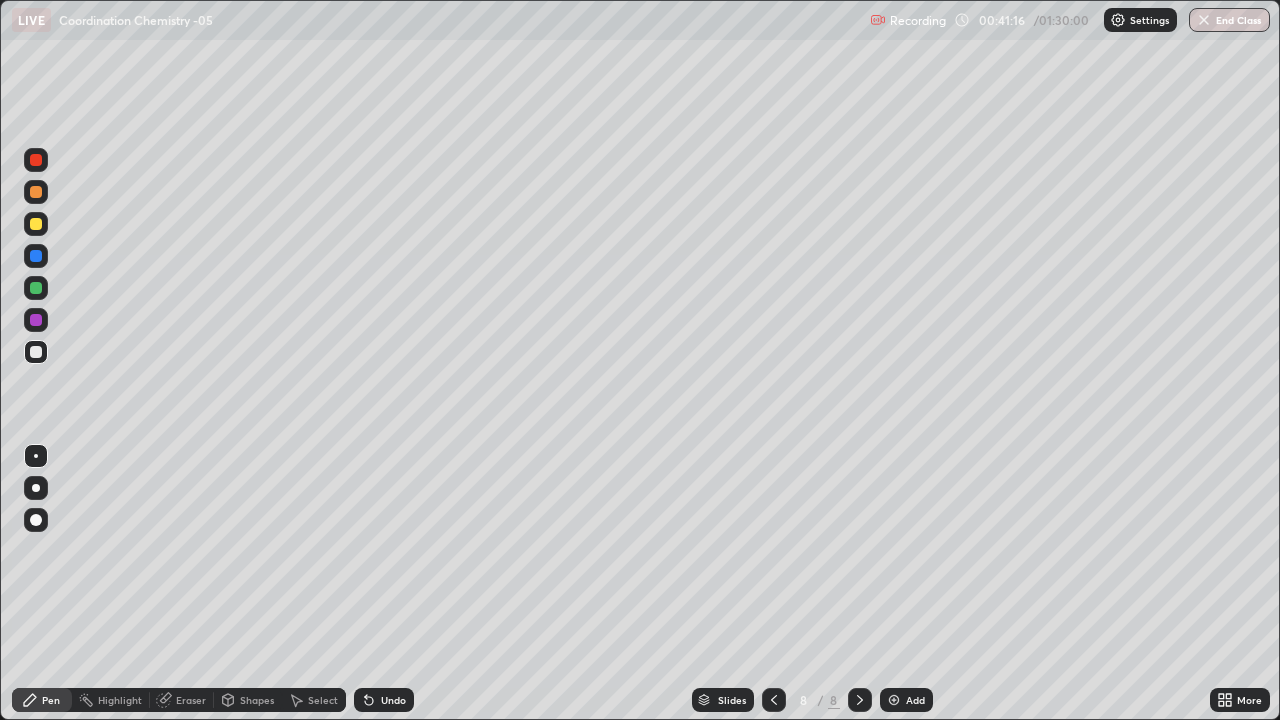 click on "Undo" at bounding box center [393, 700] 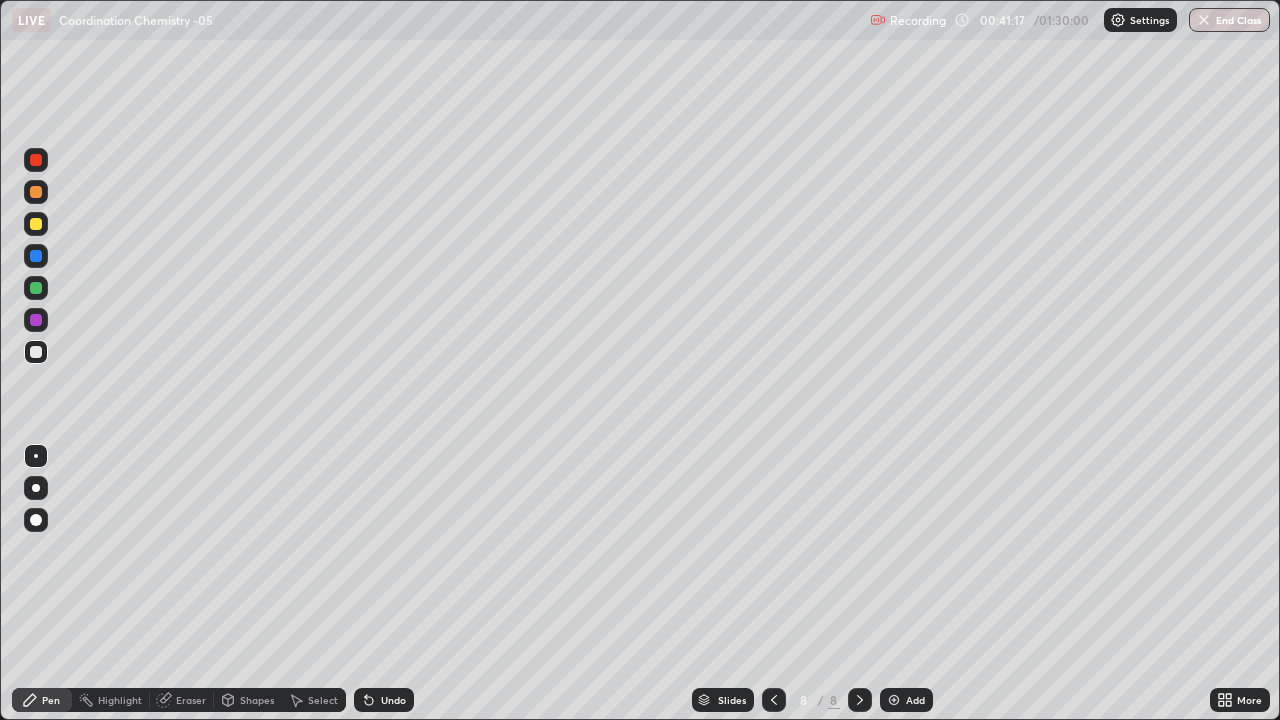 click on "Undo" at bounding box center [393, 700] 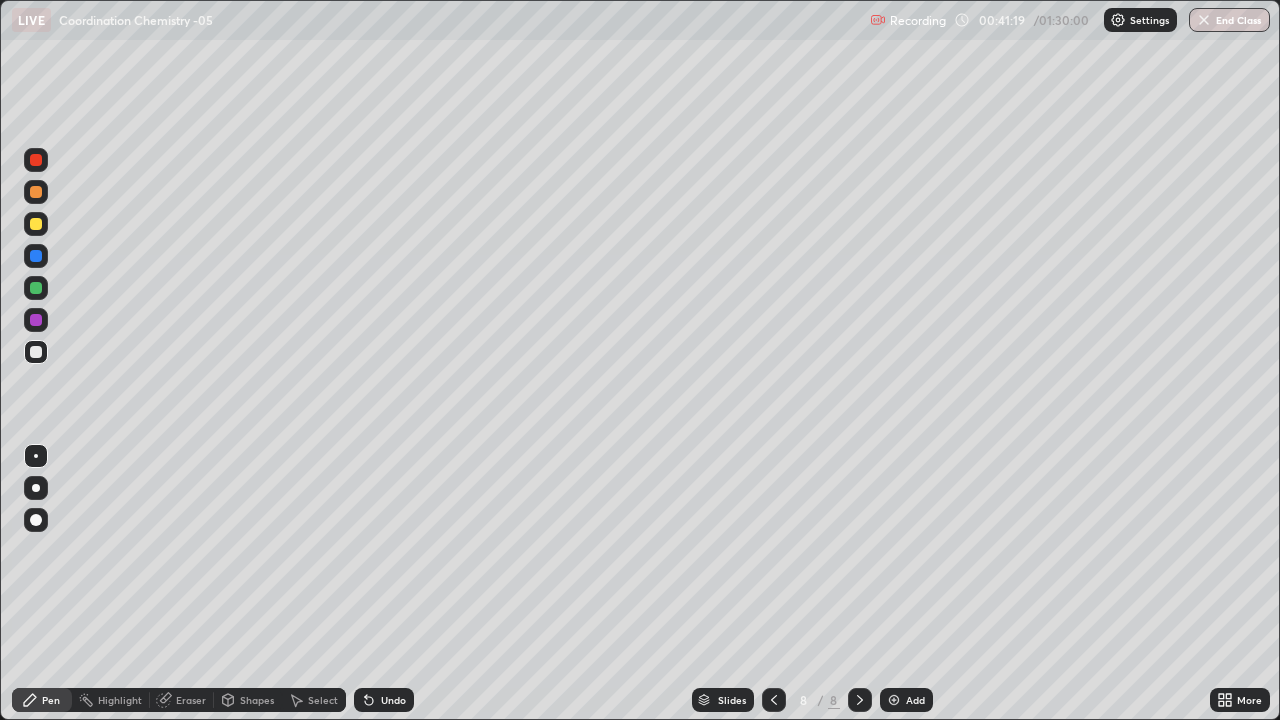click on "Undo" at bounding box center (393, 700) 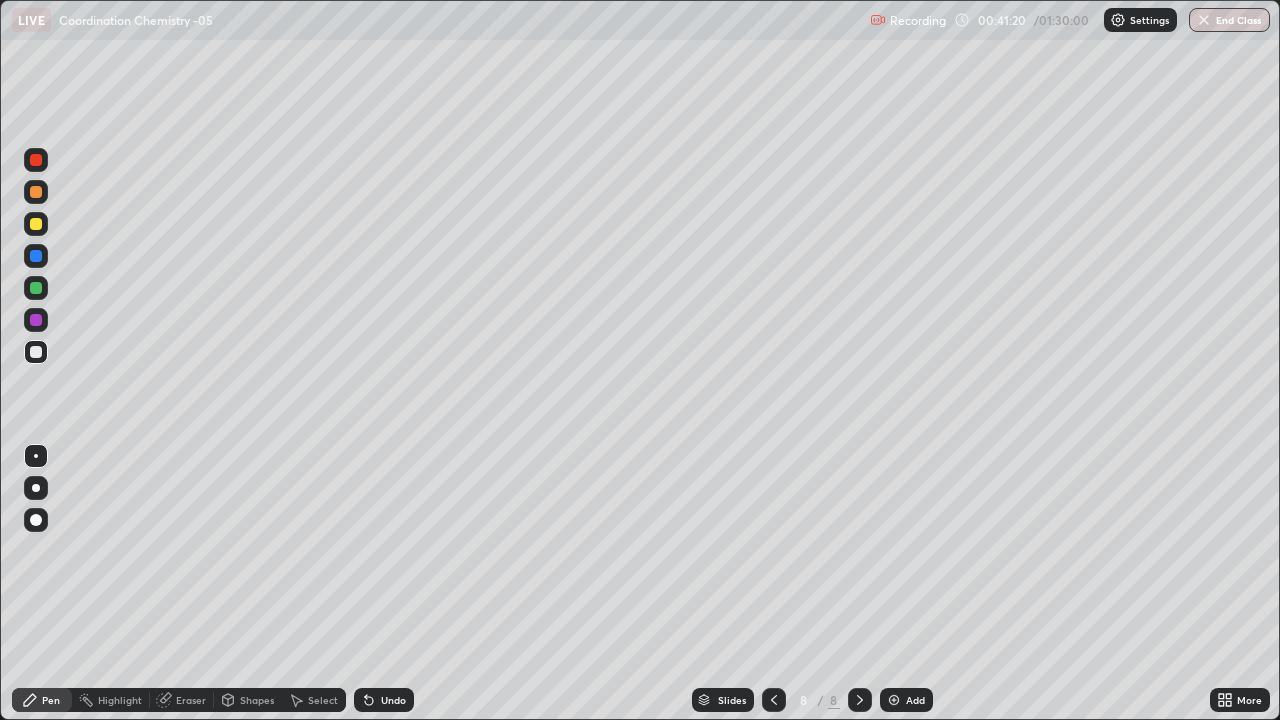 click on "Undo" at bounding box center [393, 700] 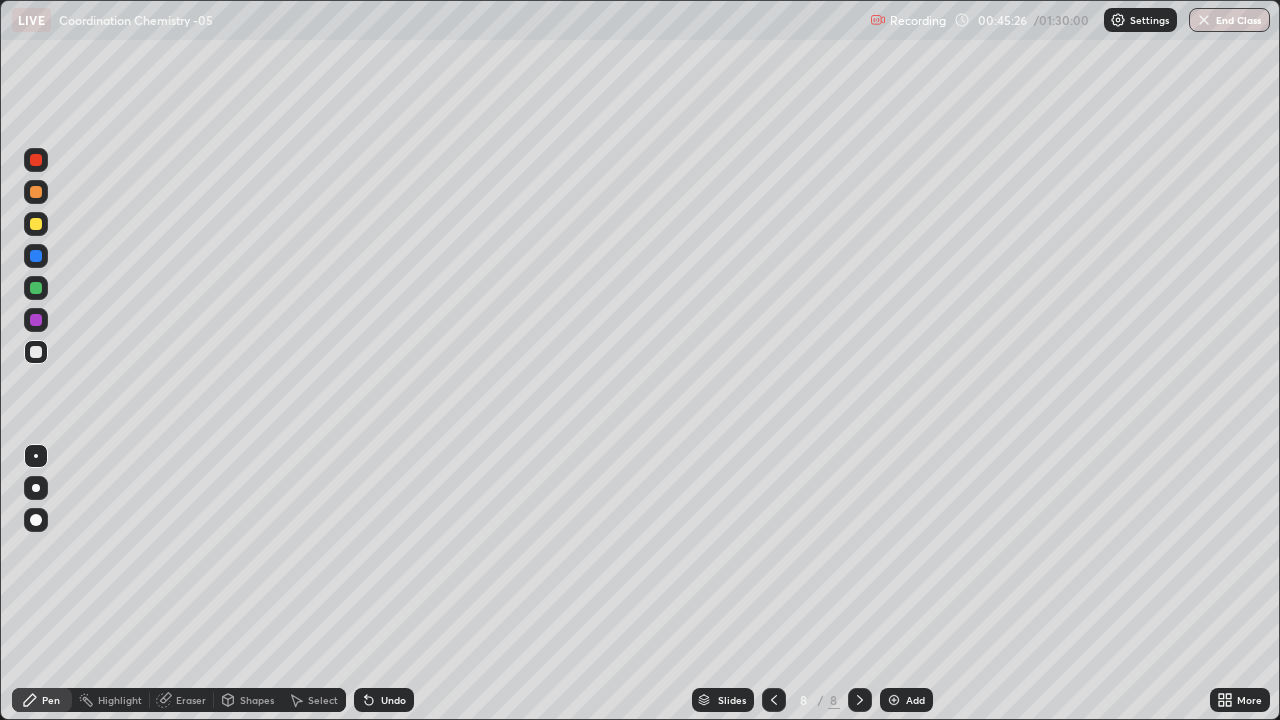 click at bounding box center (894, 700) 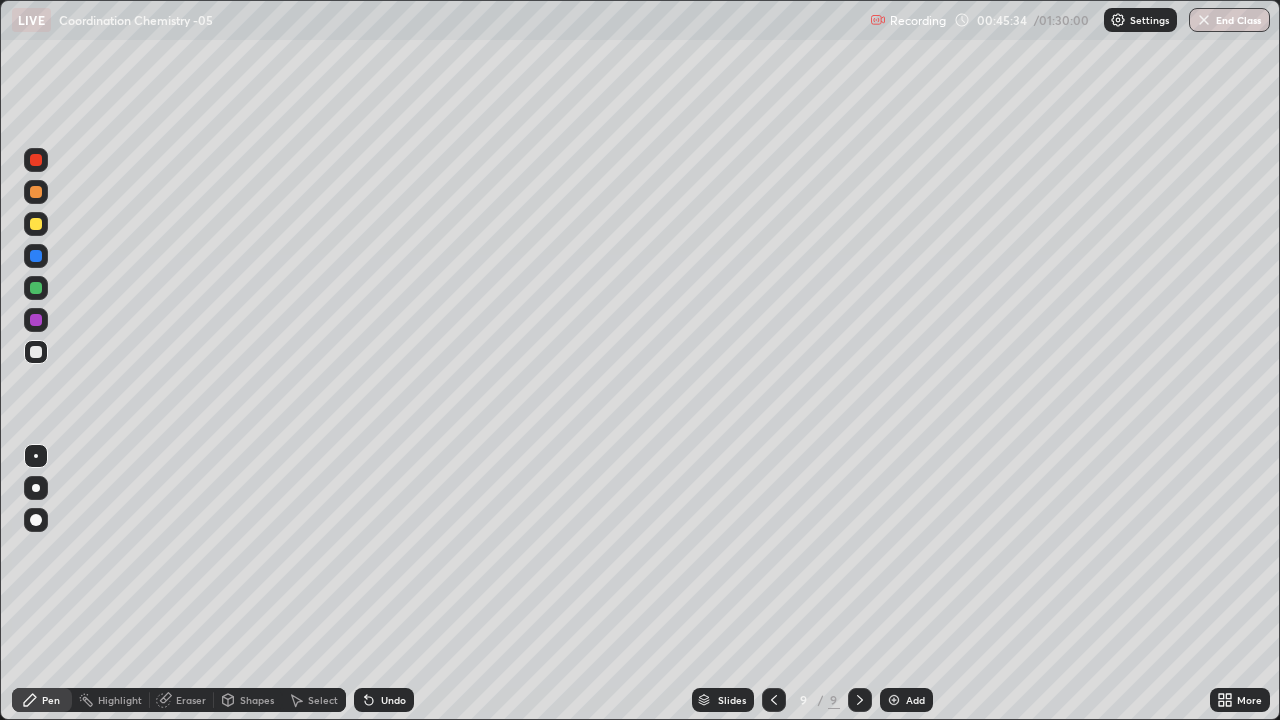 click 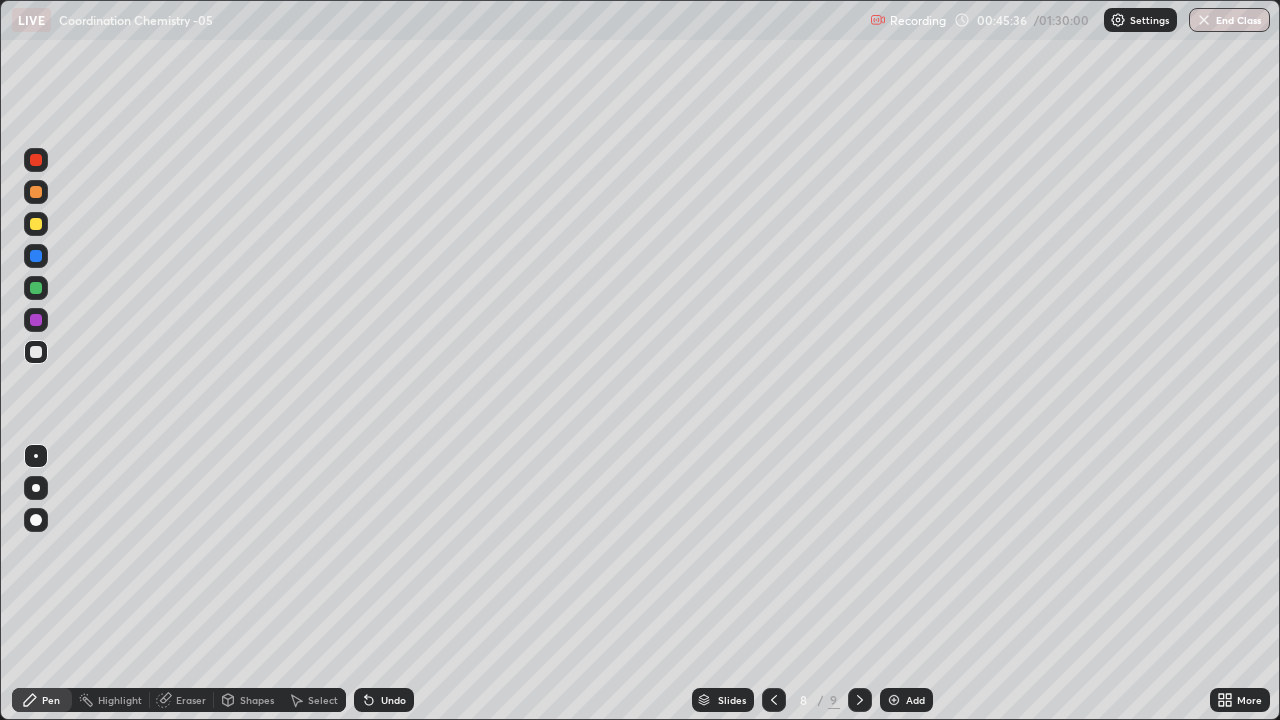 click 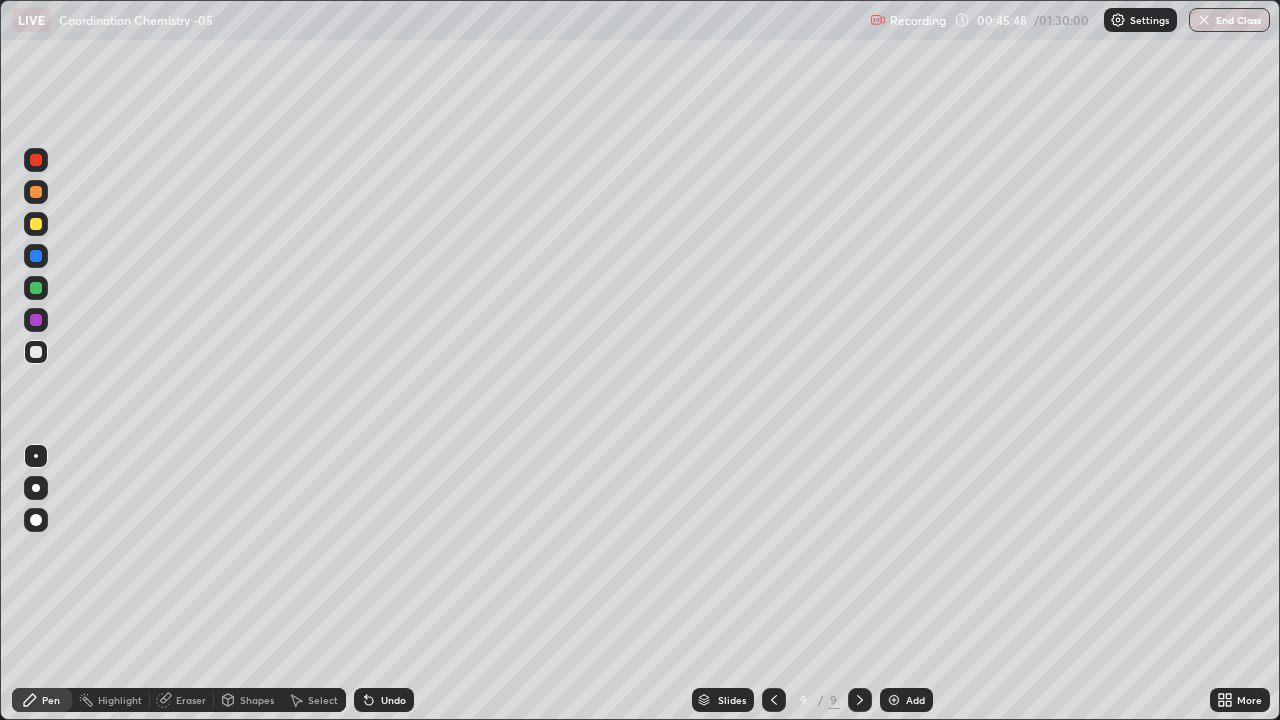 click on "Undo" at bounding box center (384, 700) 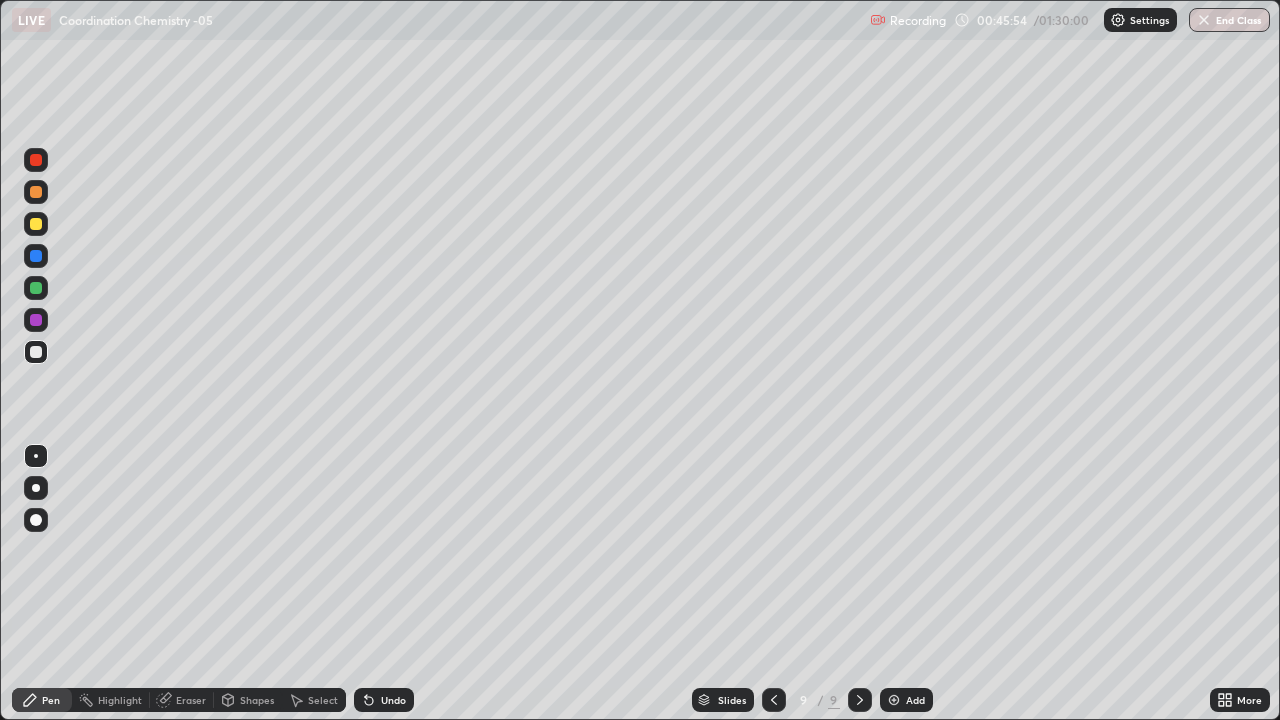 click 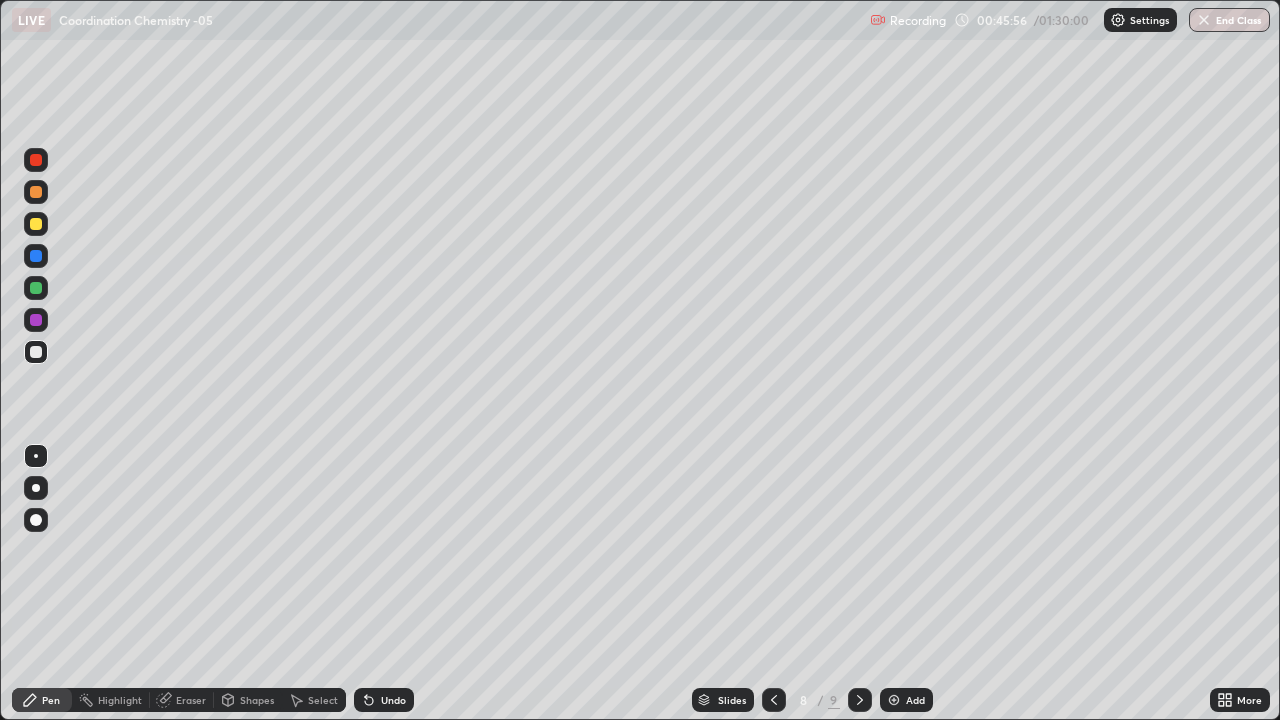 click 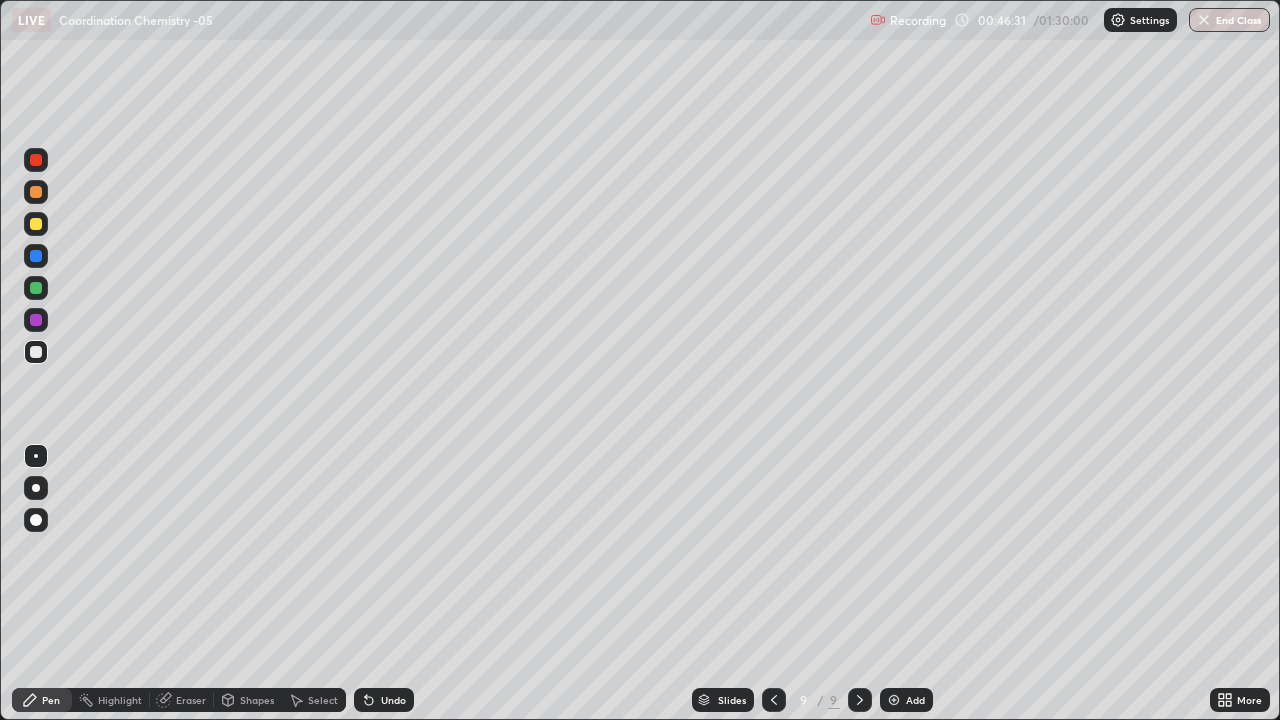 click 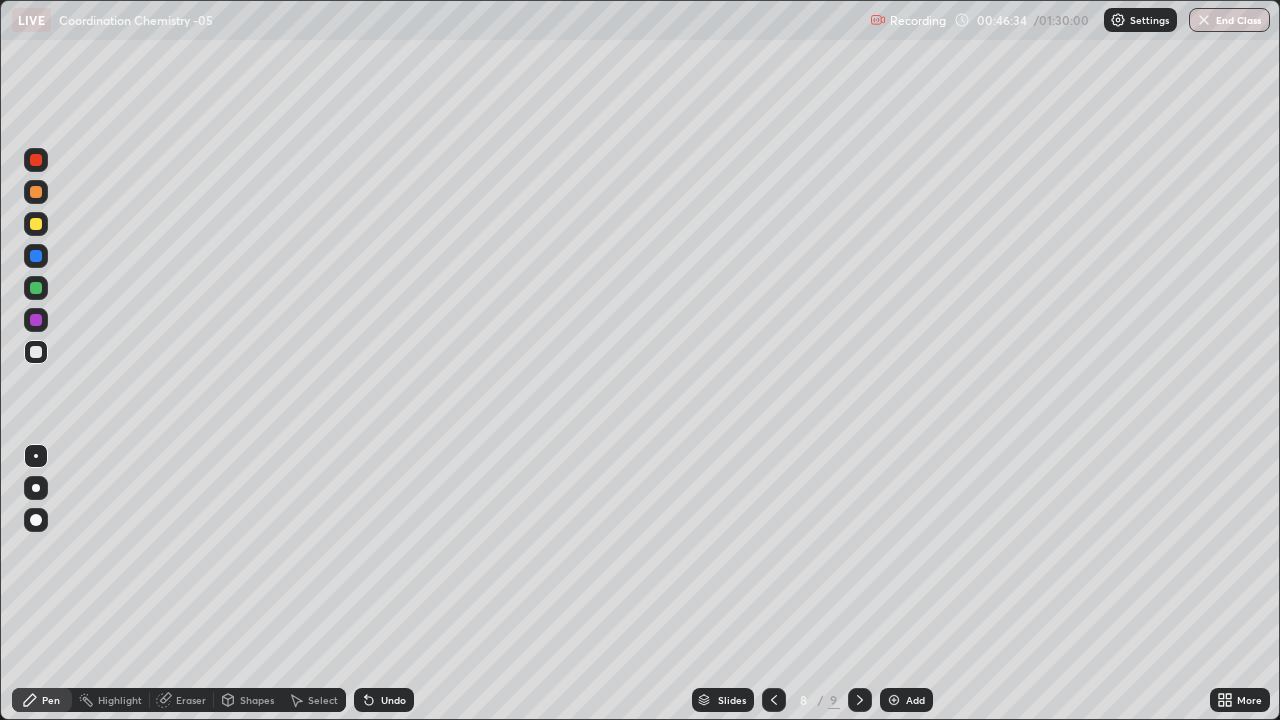 click 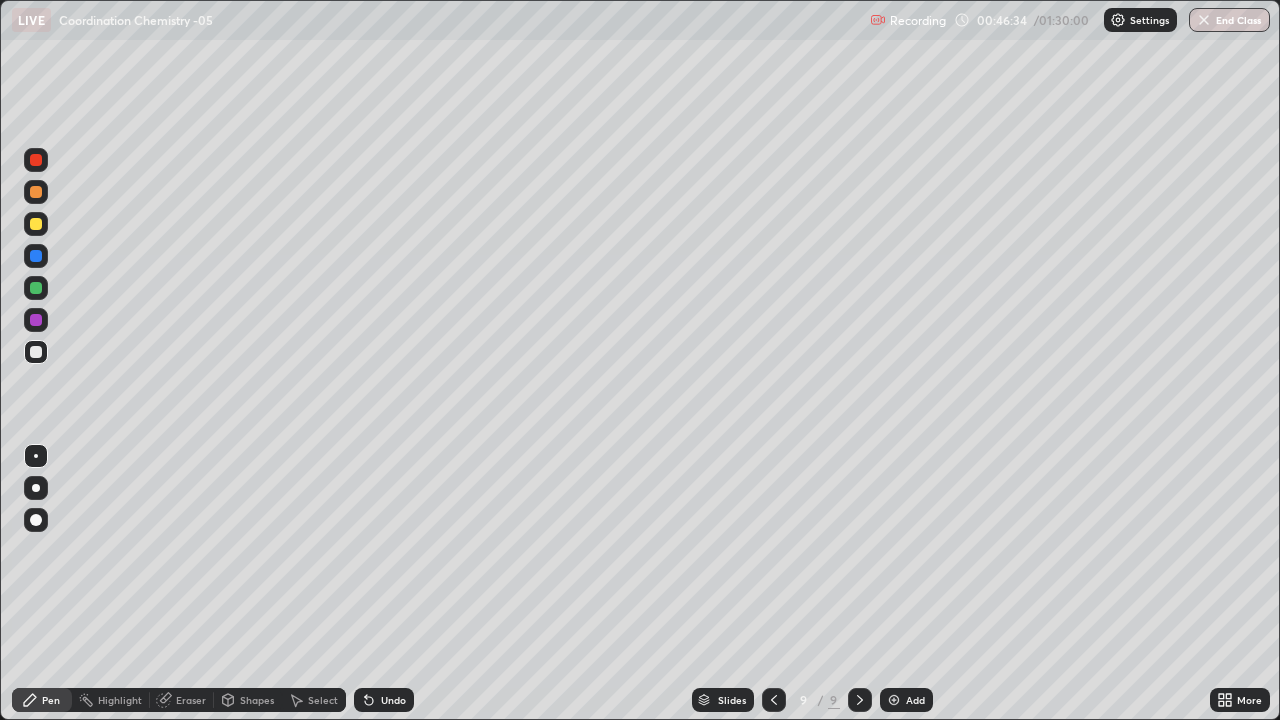 click 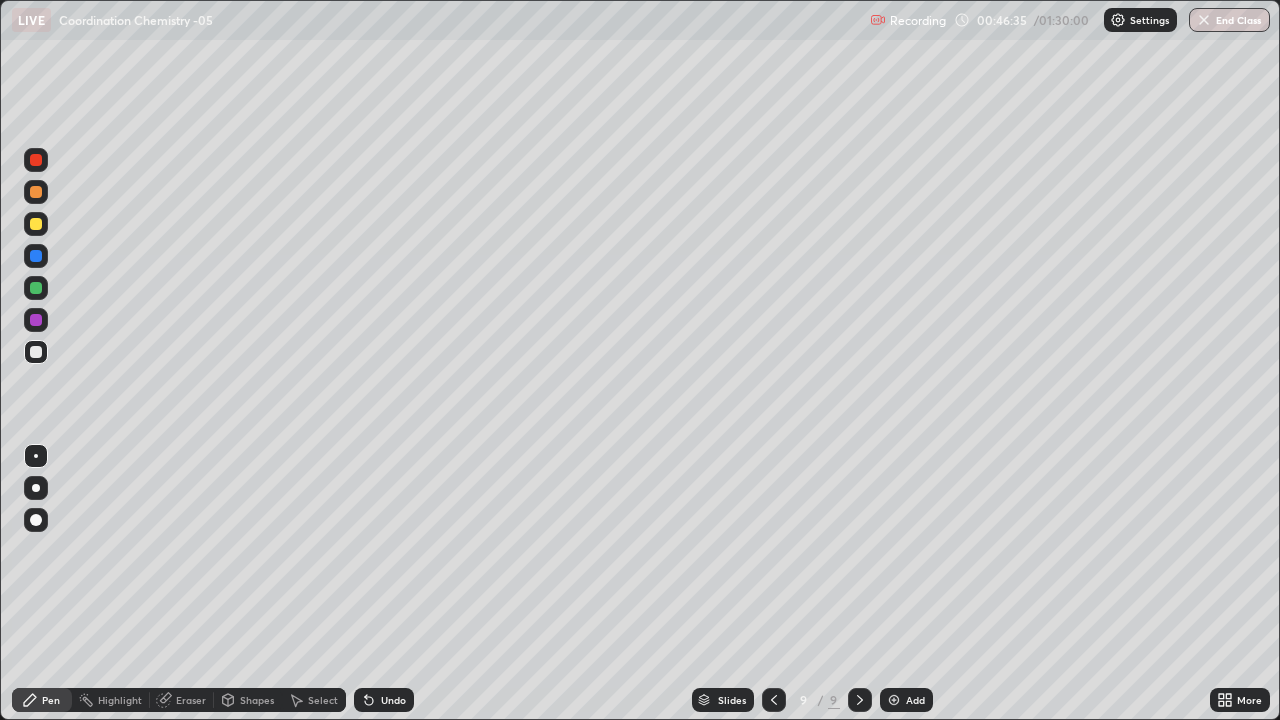 click at bounding box center (894, 700) 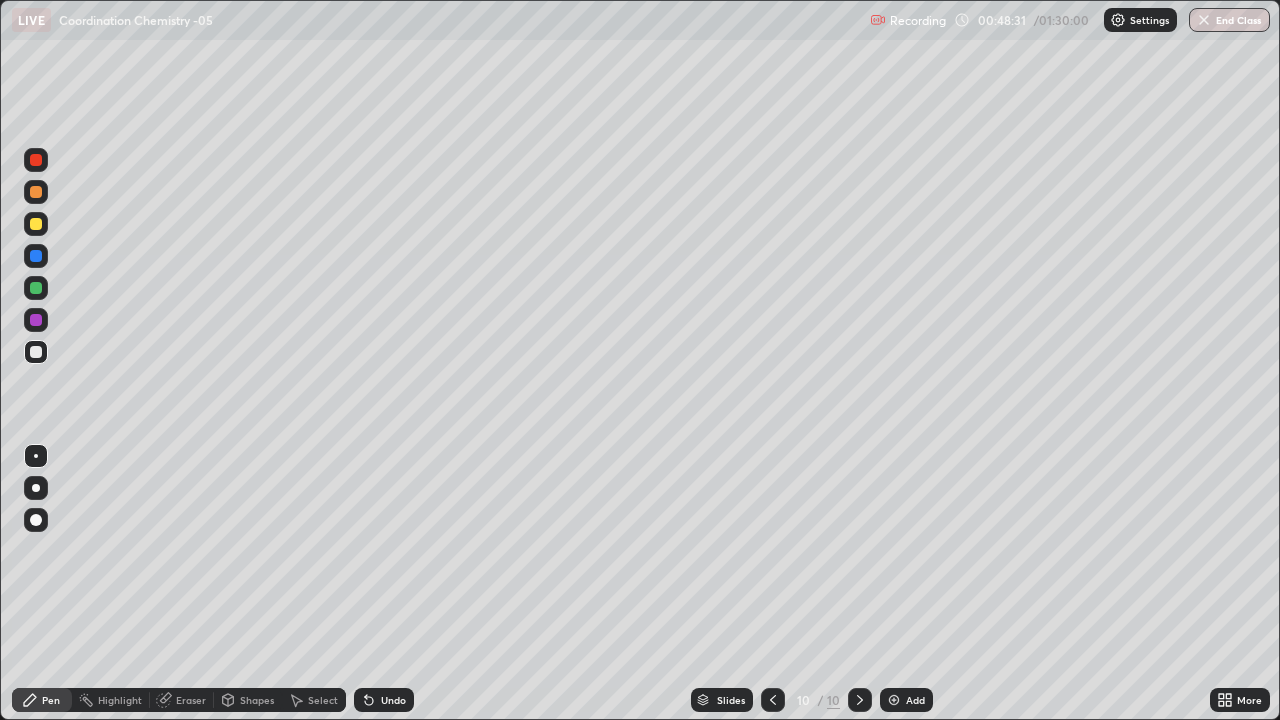 click on "Undo" at bounding box center [393, 700] 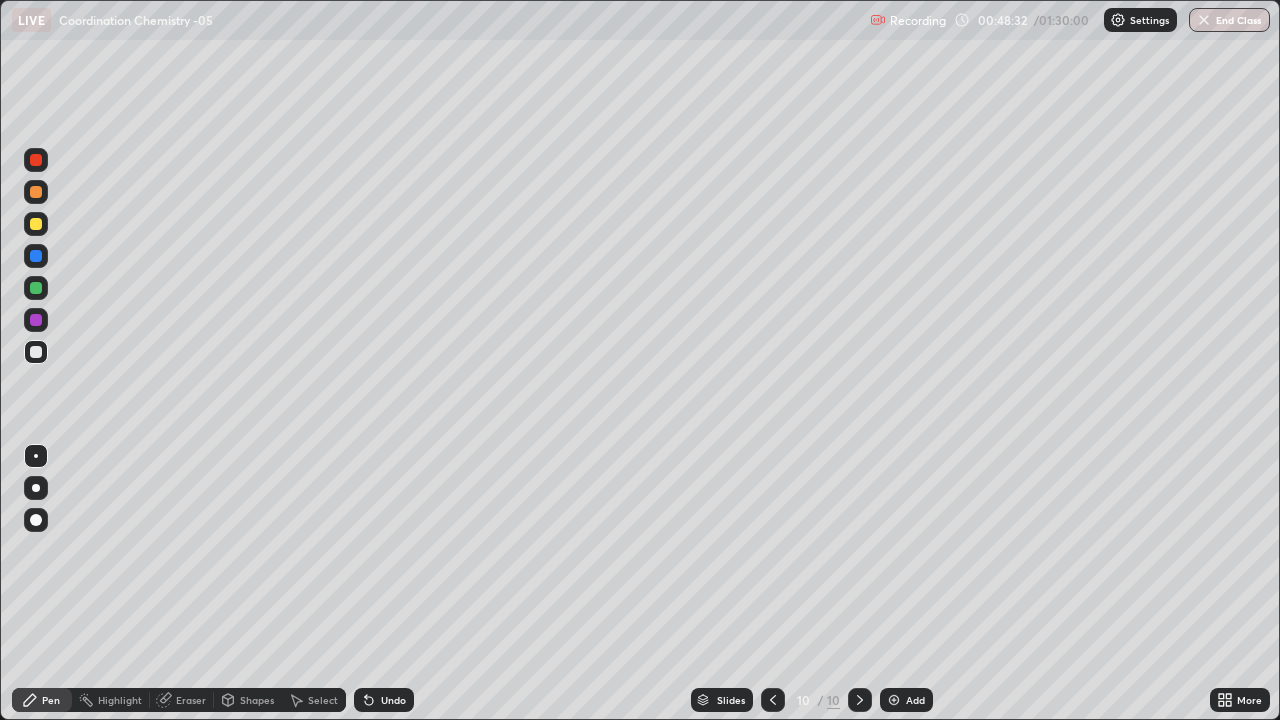 click on "Undo" at bounding box center (393, 700) 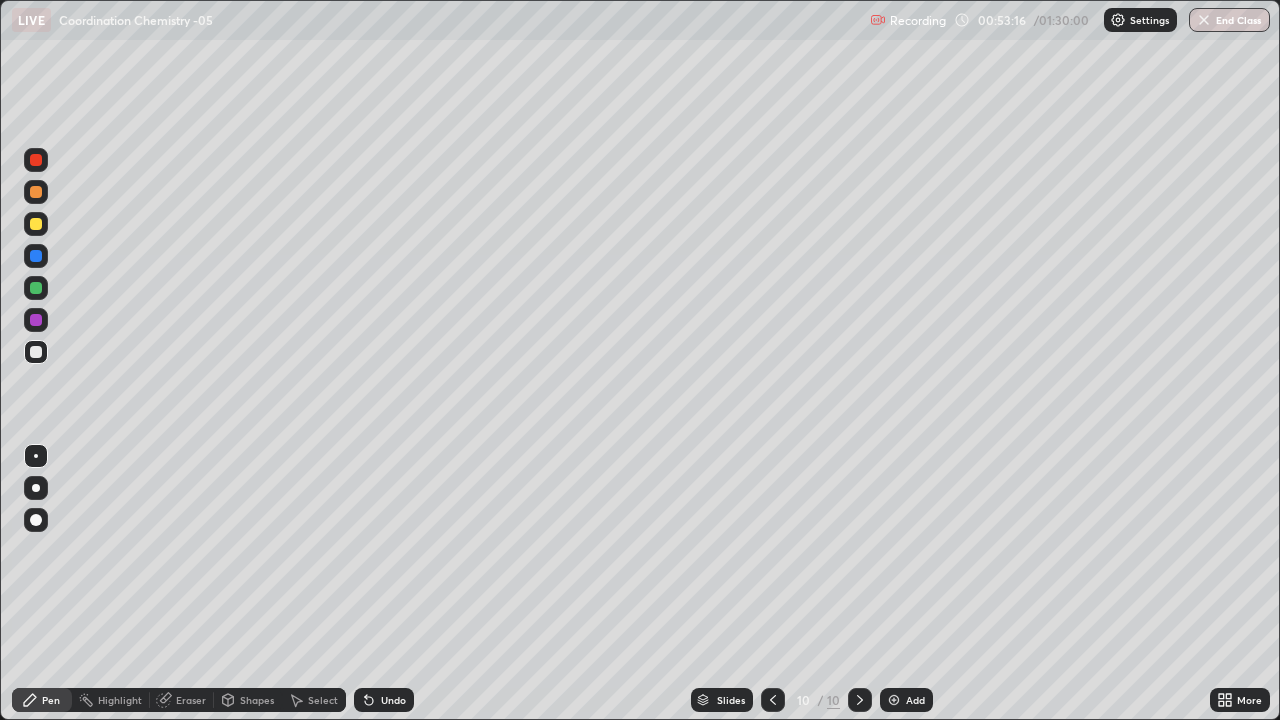 click on "End Class" at bounding box center (1229, 20) 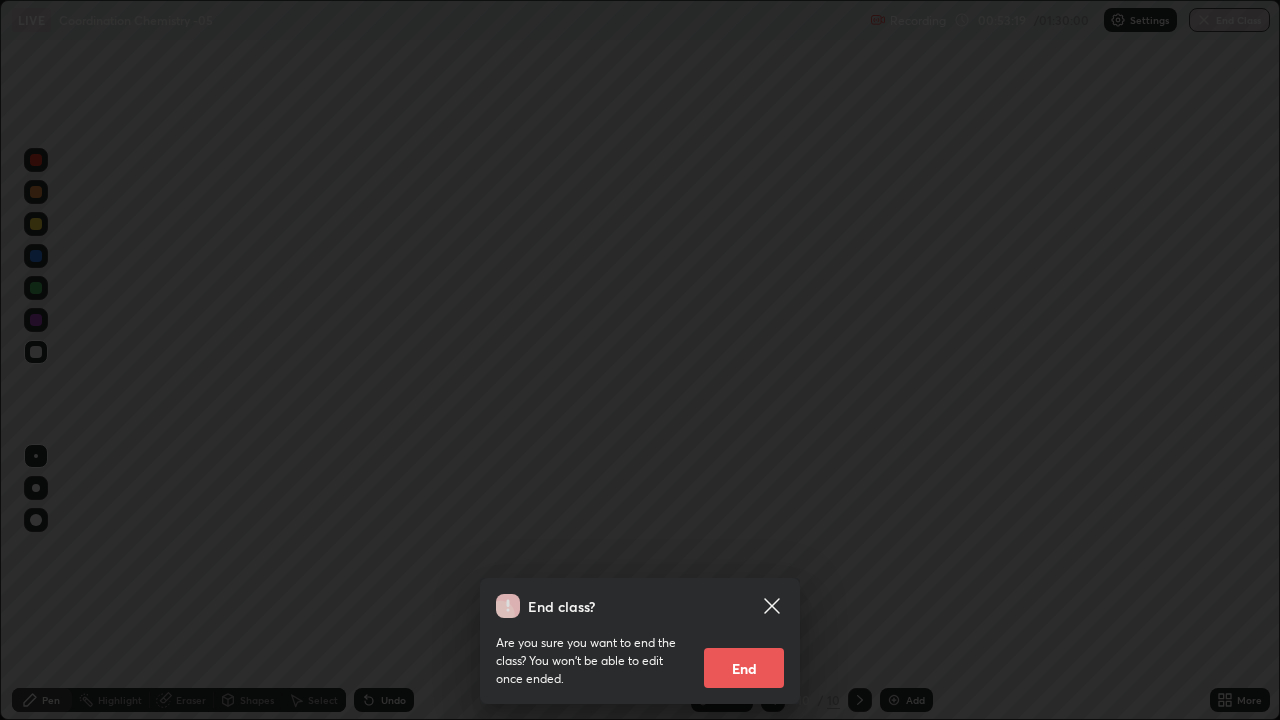 click on "End" at bounding box center [744, 668] 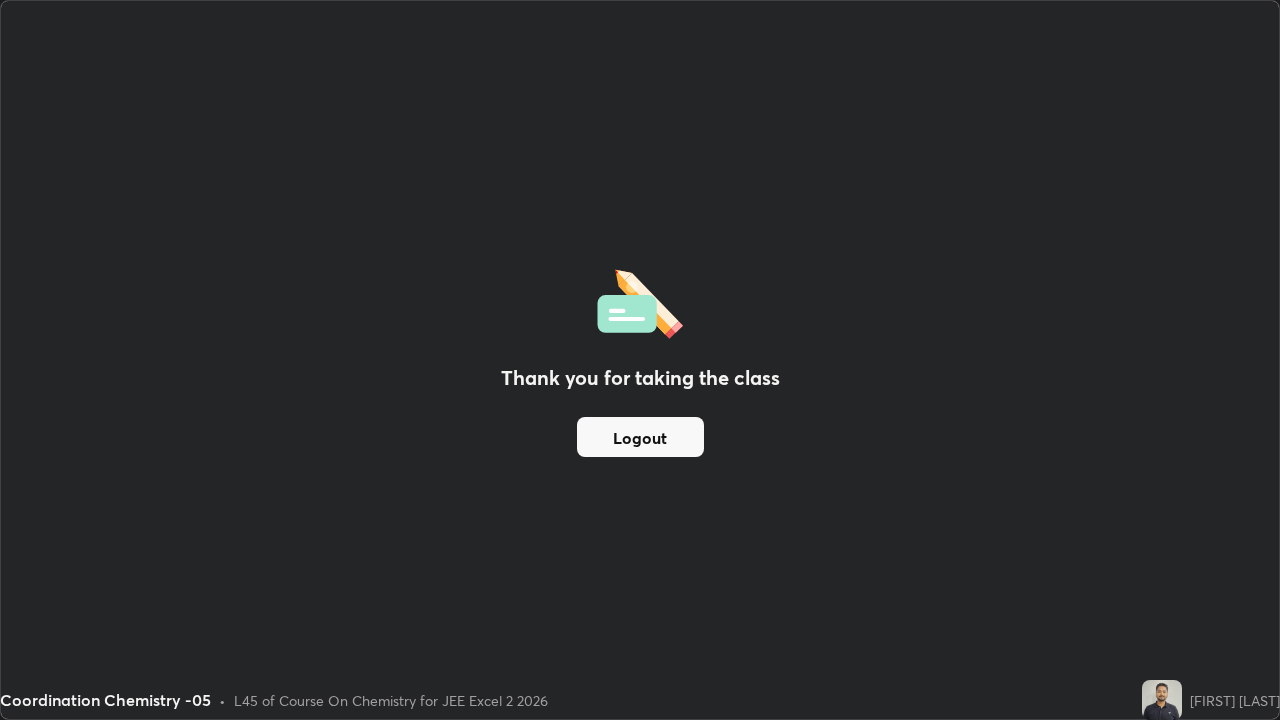 click on "Logout" at bounding box center (640, 437) 